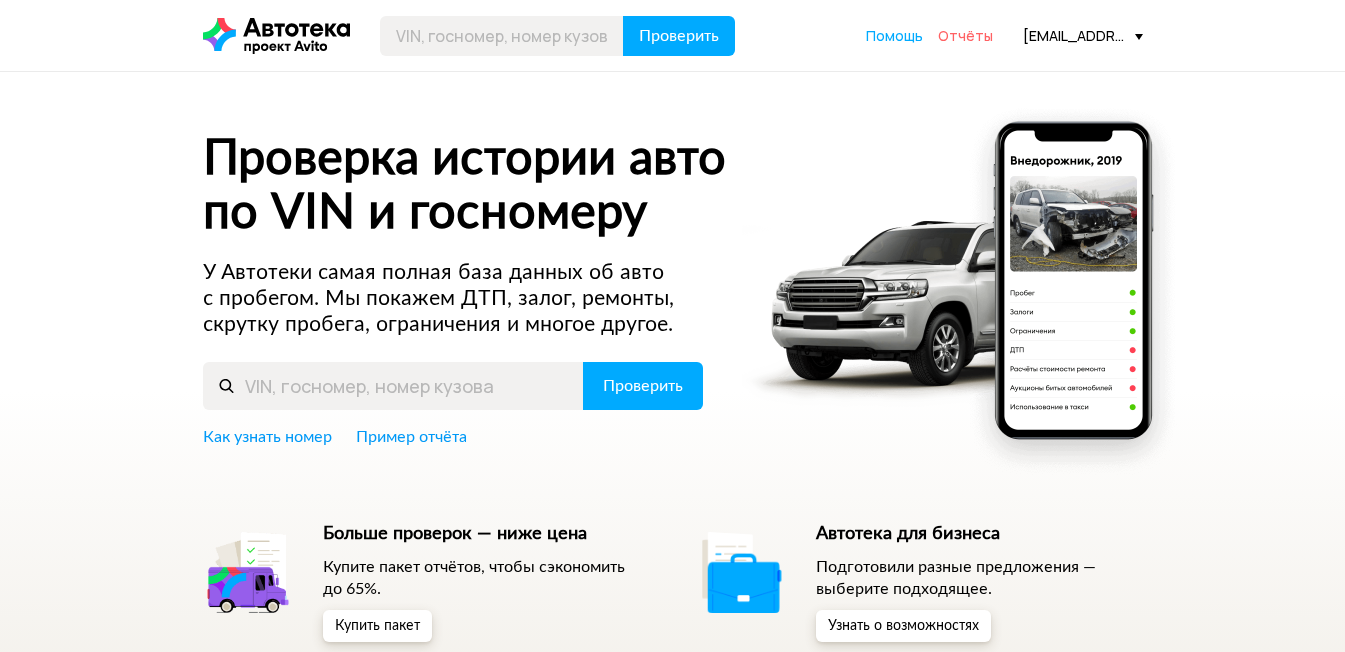 scroll, scrollTop: 0, scrollLeft: 0, axis: both 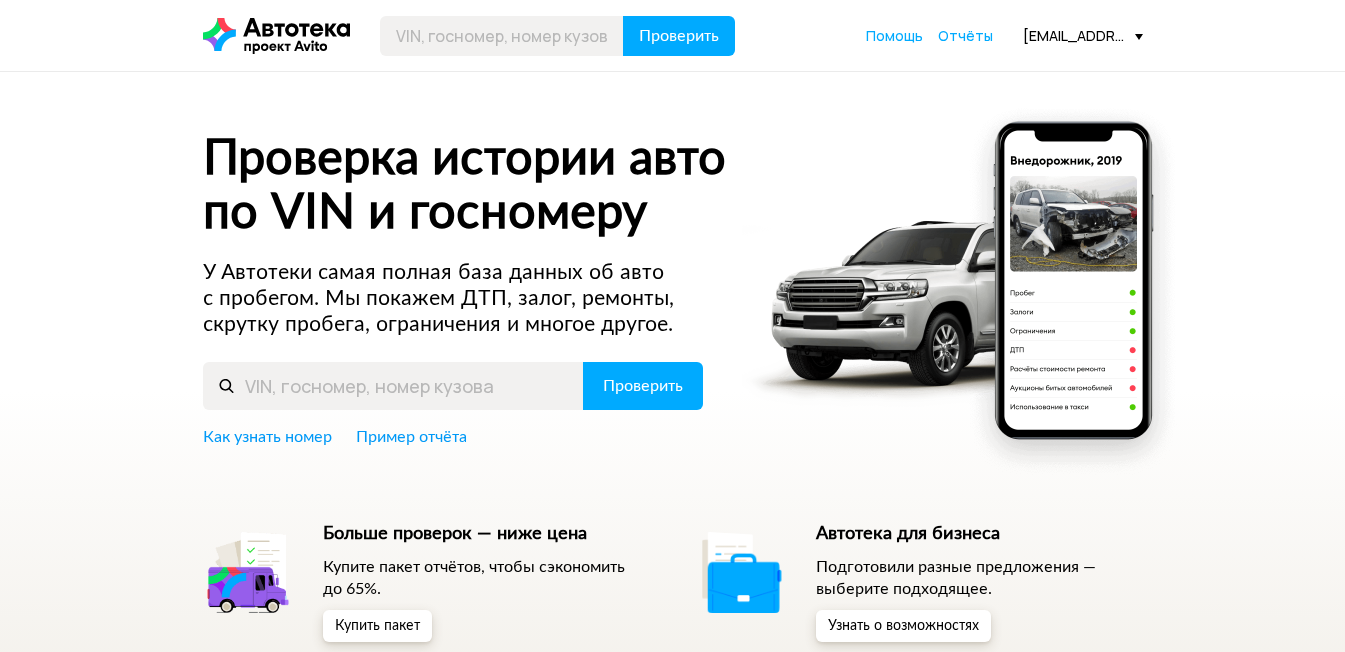 click on "Отчёты" at bounding box center [965, 35] 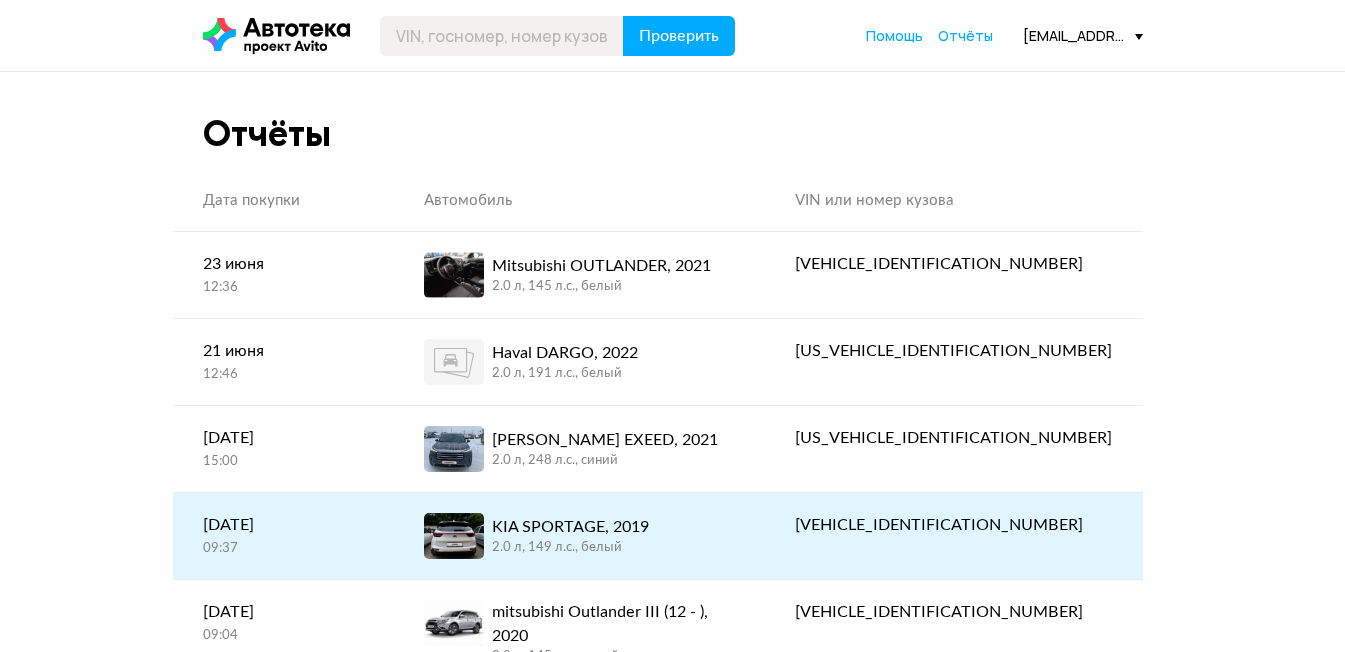 click on "KIA SPORTAGE, 2019" at bounding box center (570, 527) 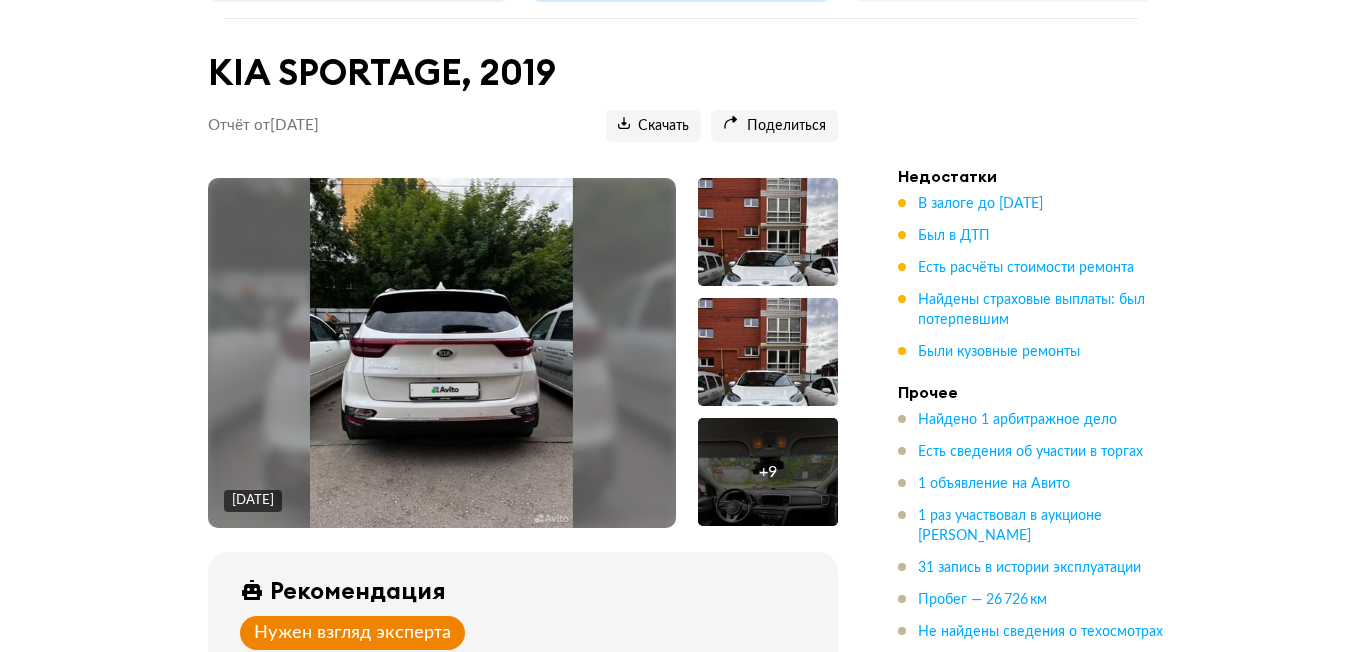 scroll, scrollTop: 300, scrollLeft: 0, axis: vertical 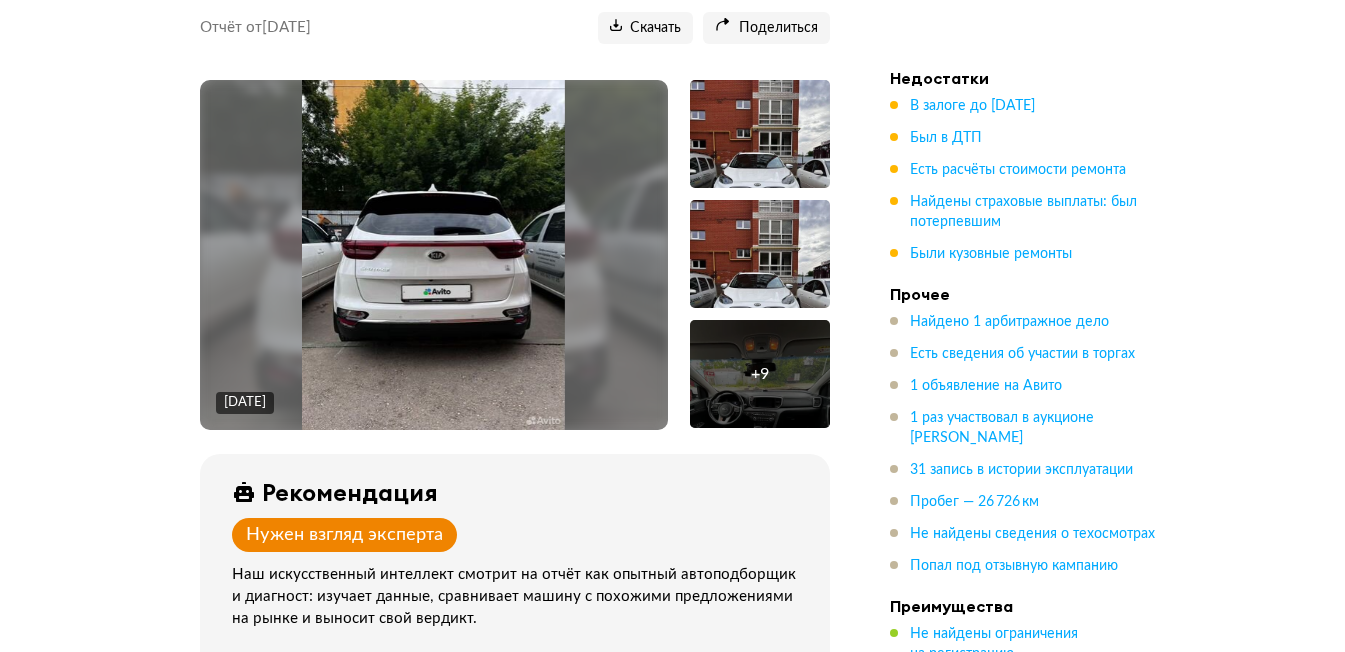 click at bounding box center [433, 255] 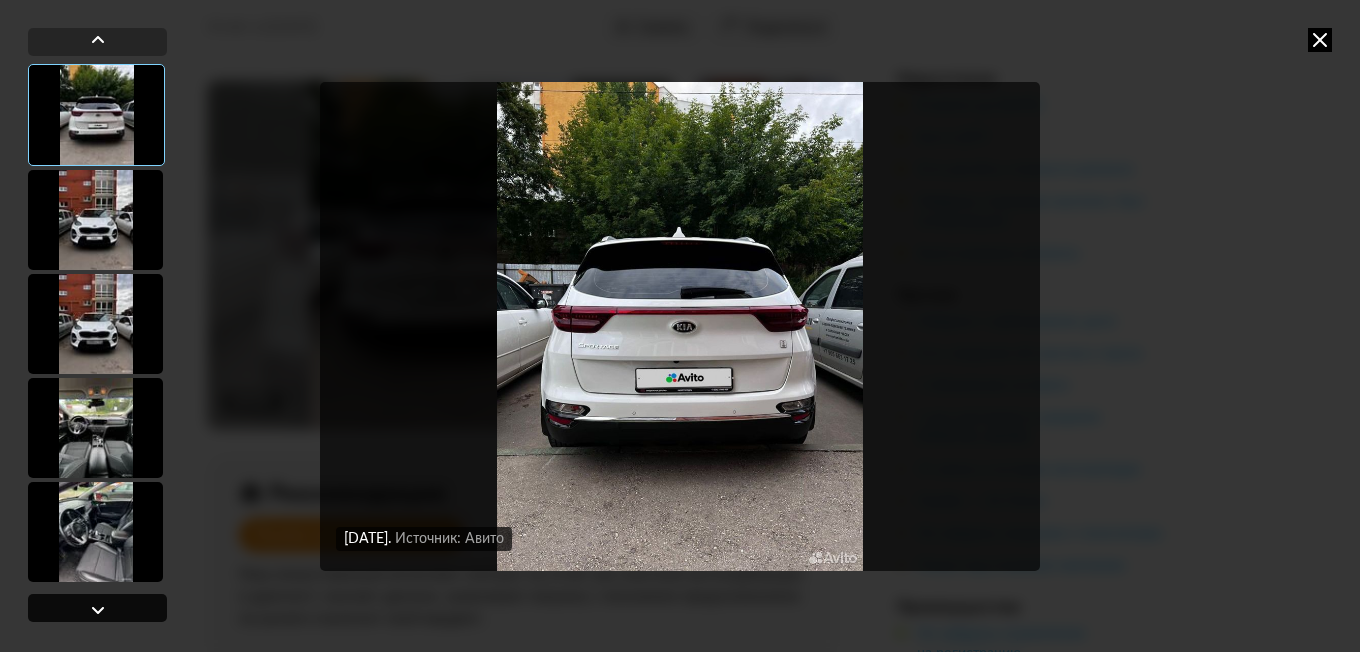click at bounding box center [98, 610] 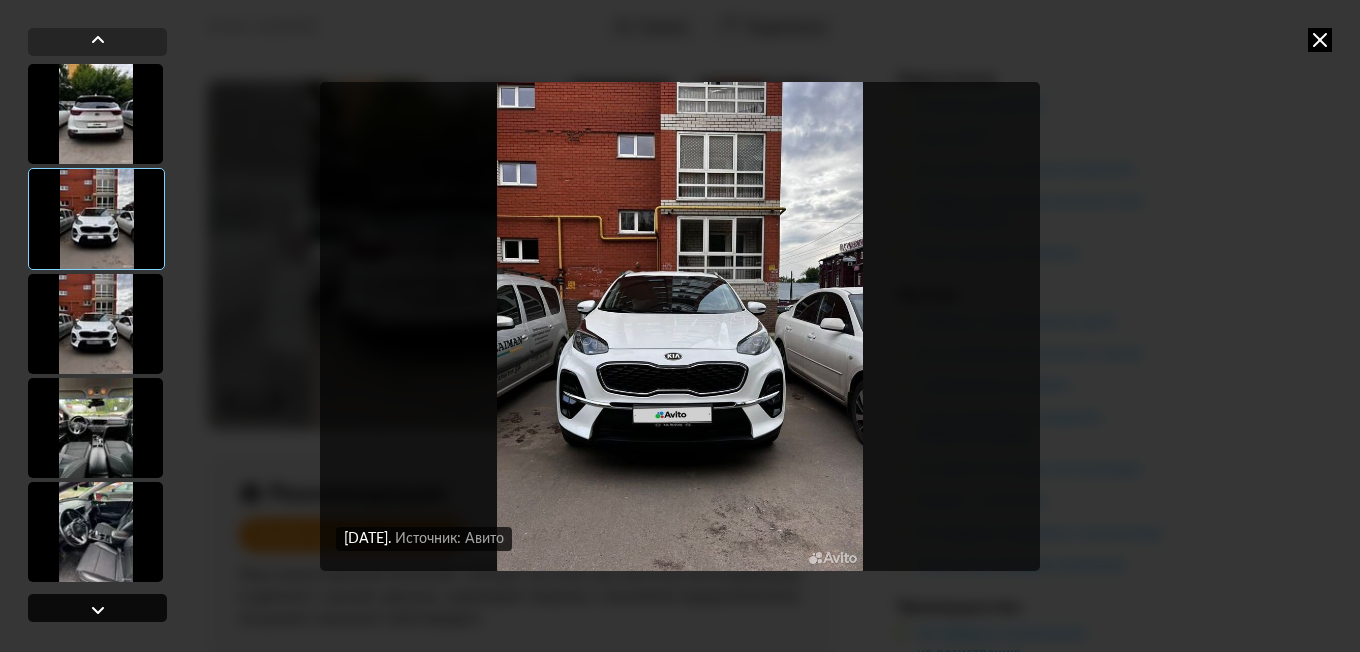 click at bounding box center [98, 610] 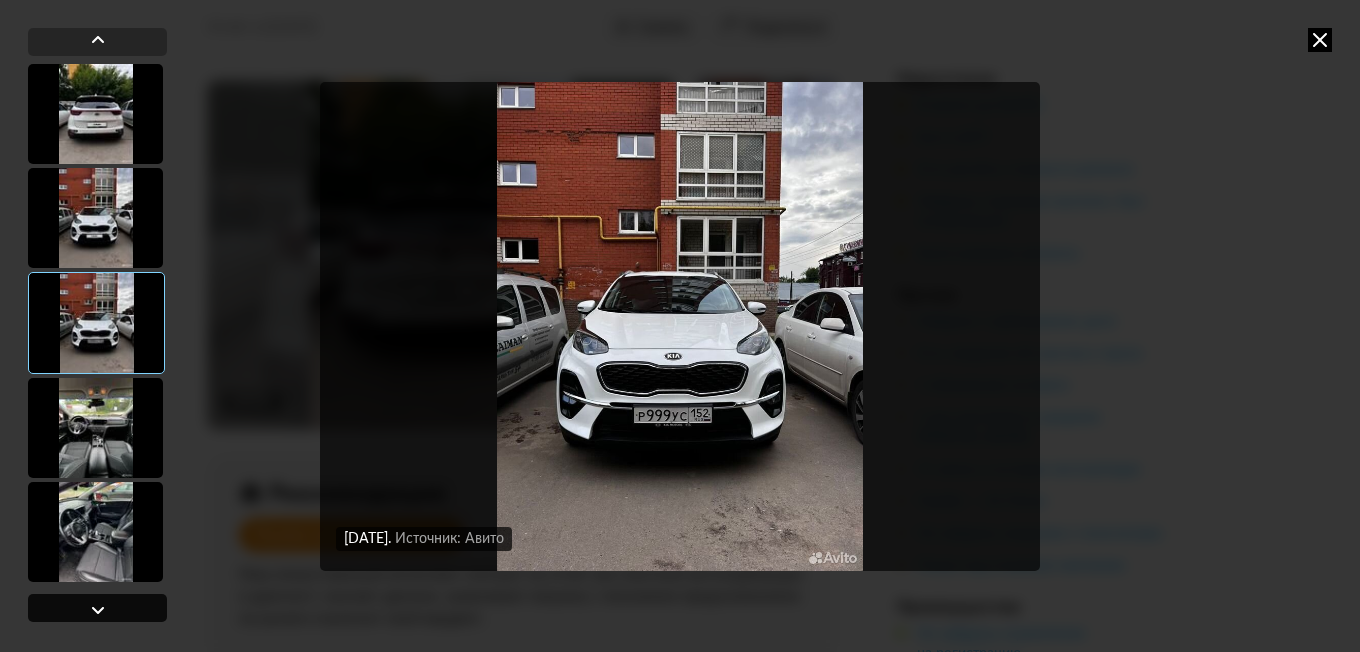 click at bounding box center [98, 610] 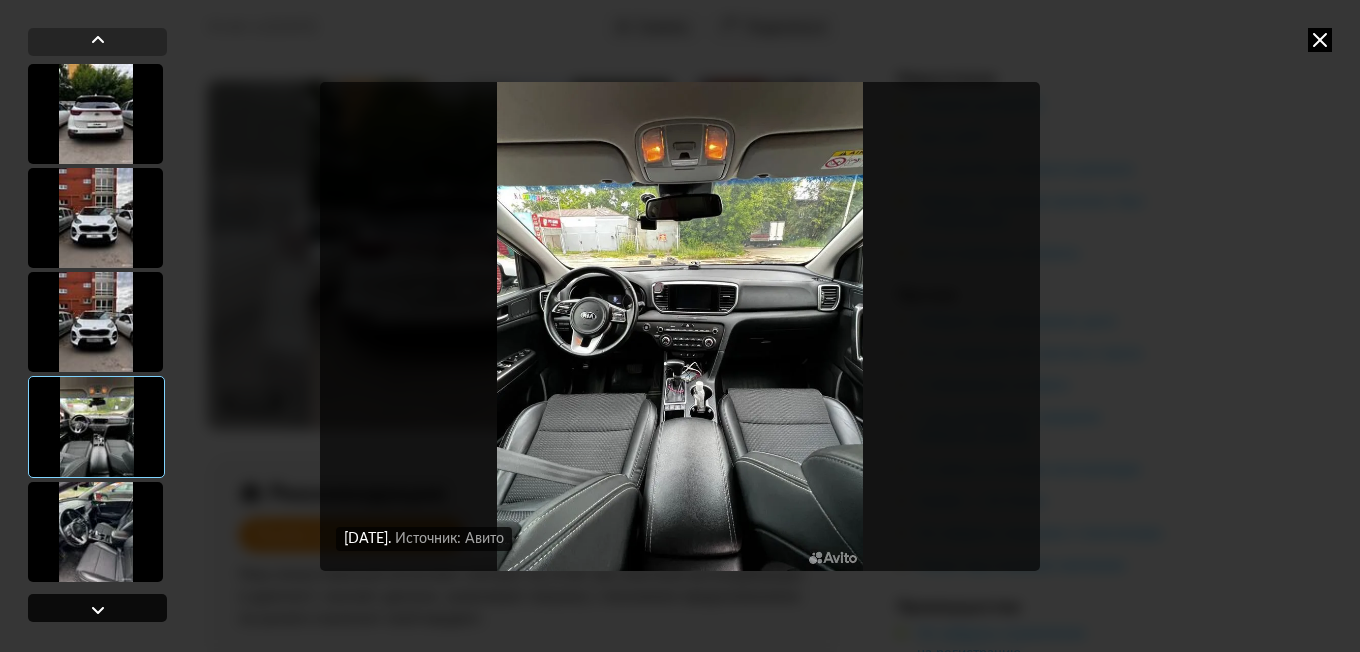 click at bounding box center (98, 610) 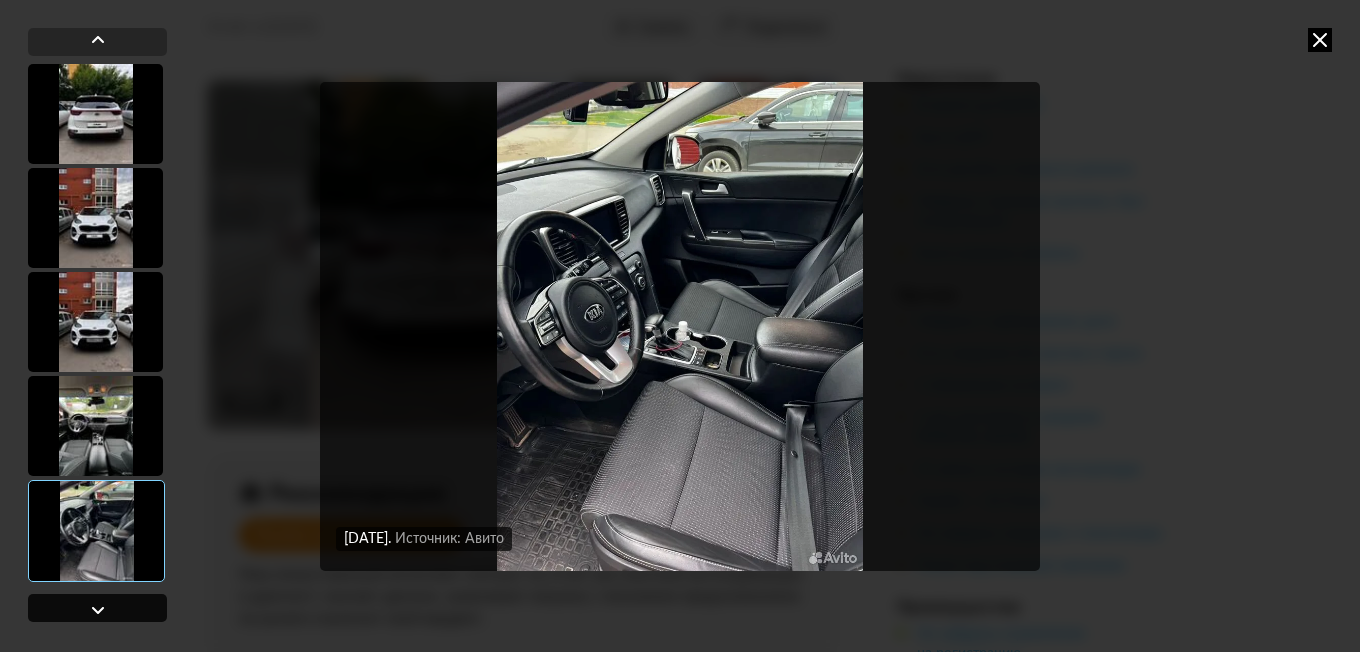 click at bounding box center [98, 610] 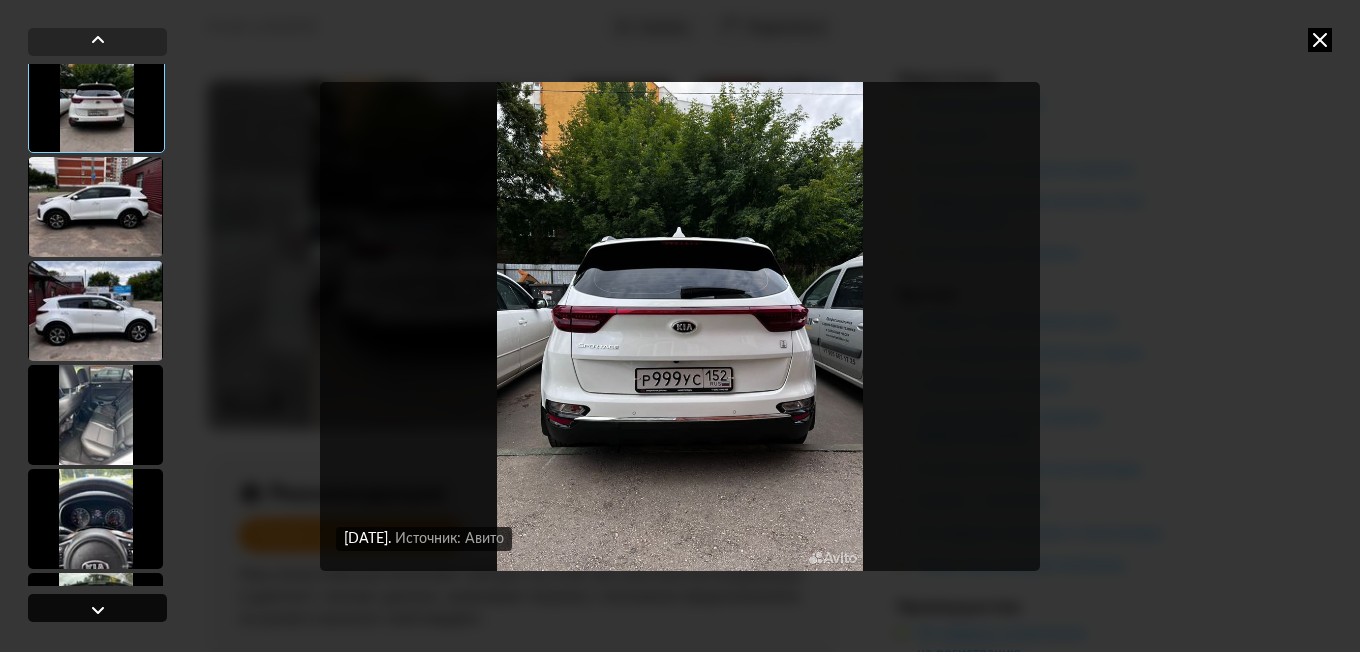 scroll, scrollTop: 531, scrollLeft: 0, axis: vertical 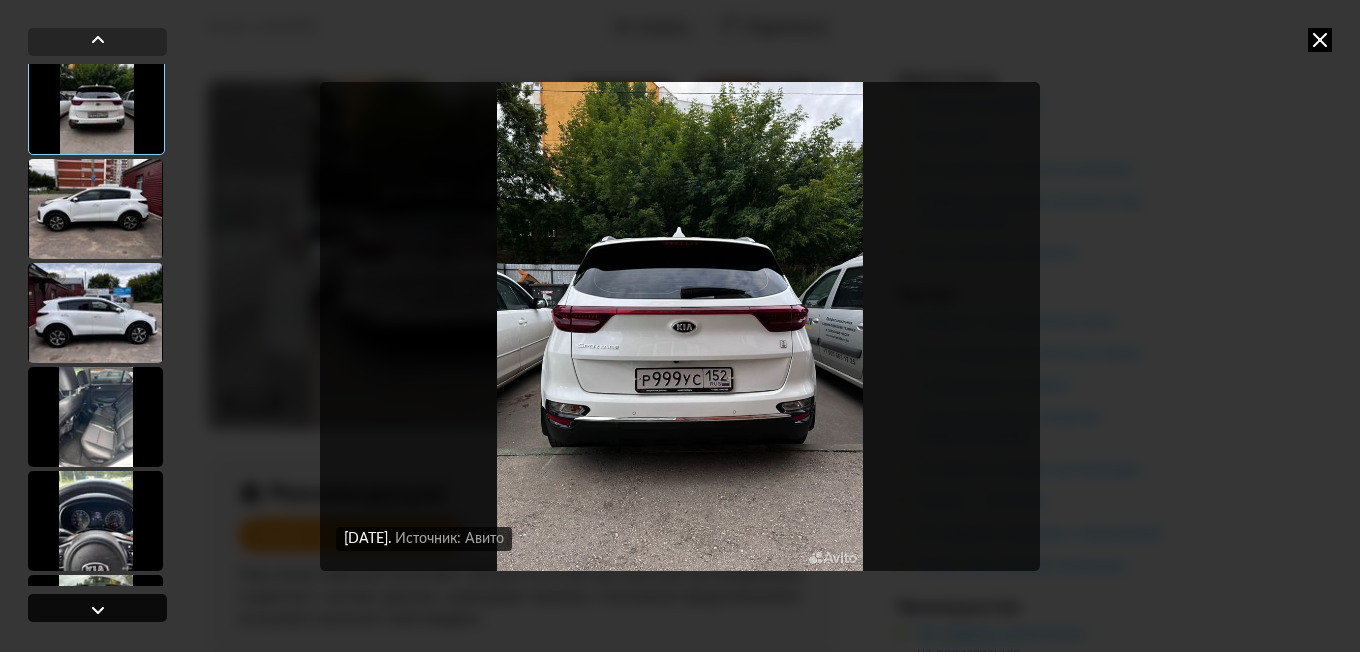 click at bounding box center (98, 610) 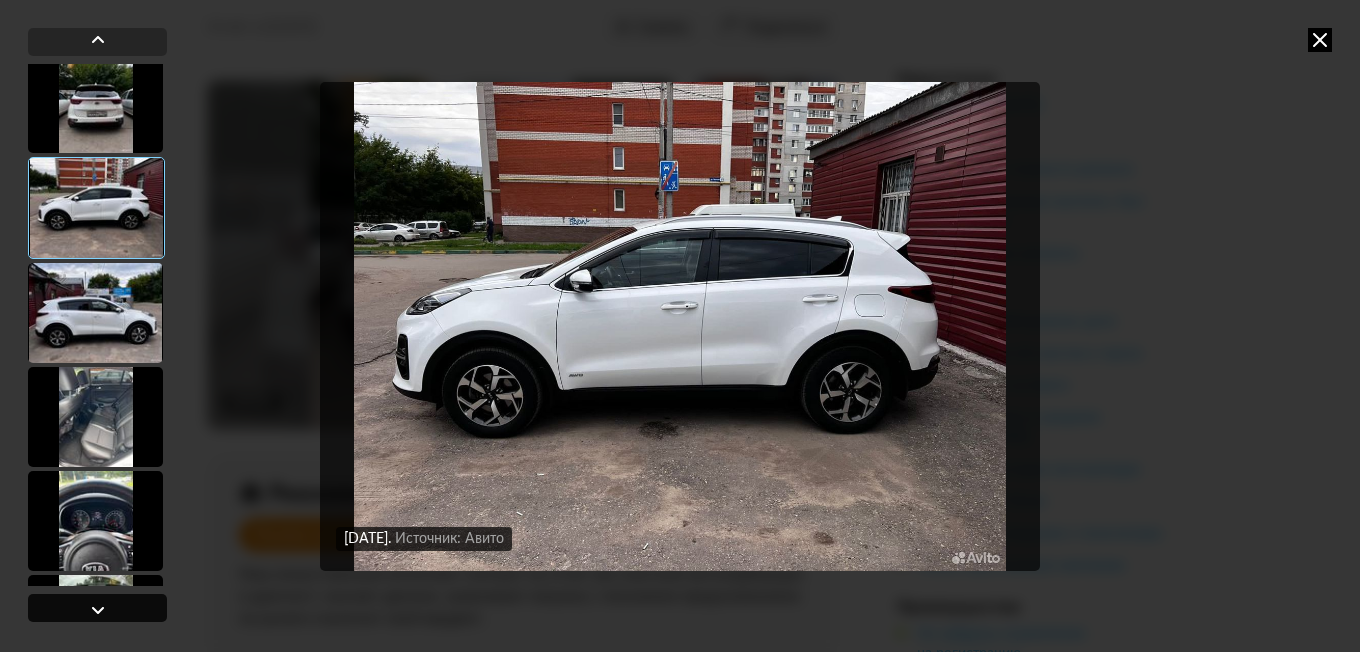 click at bounding box center (98, 610) 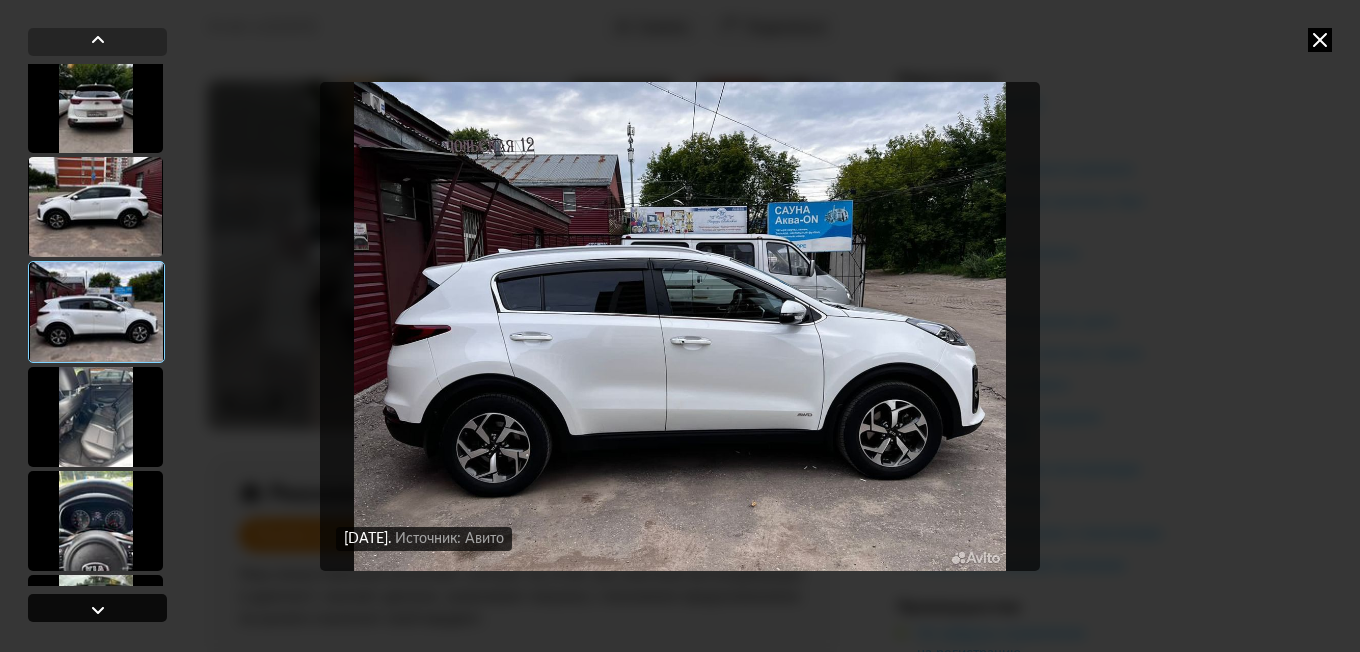 click at bounding box center (98, 610) 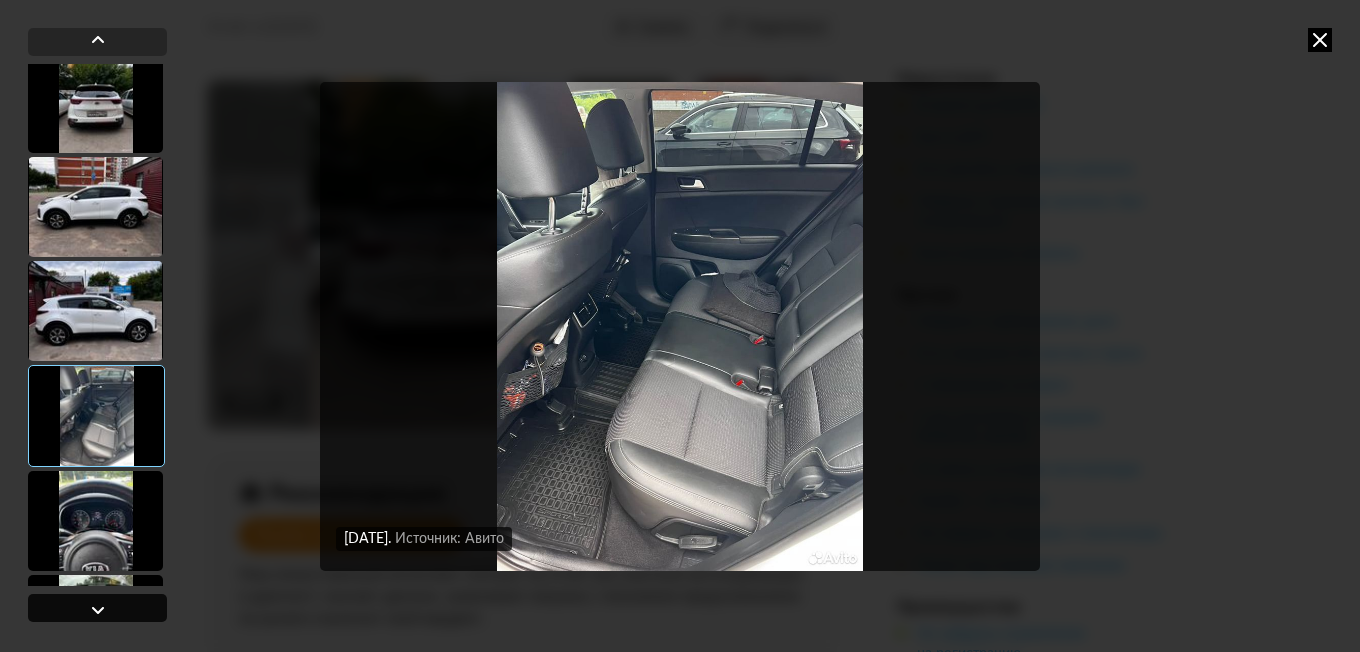 click at bounding box center [98, 610] 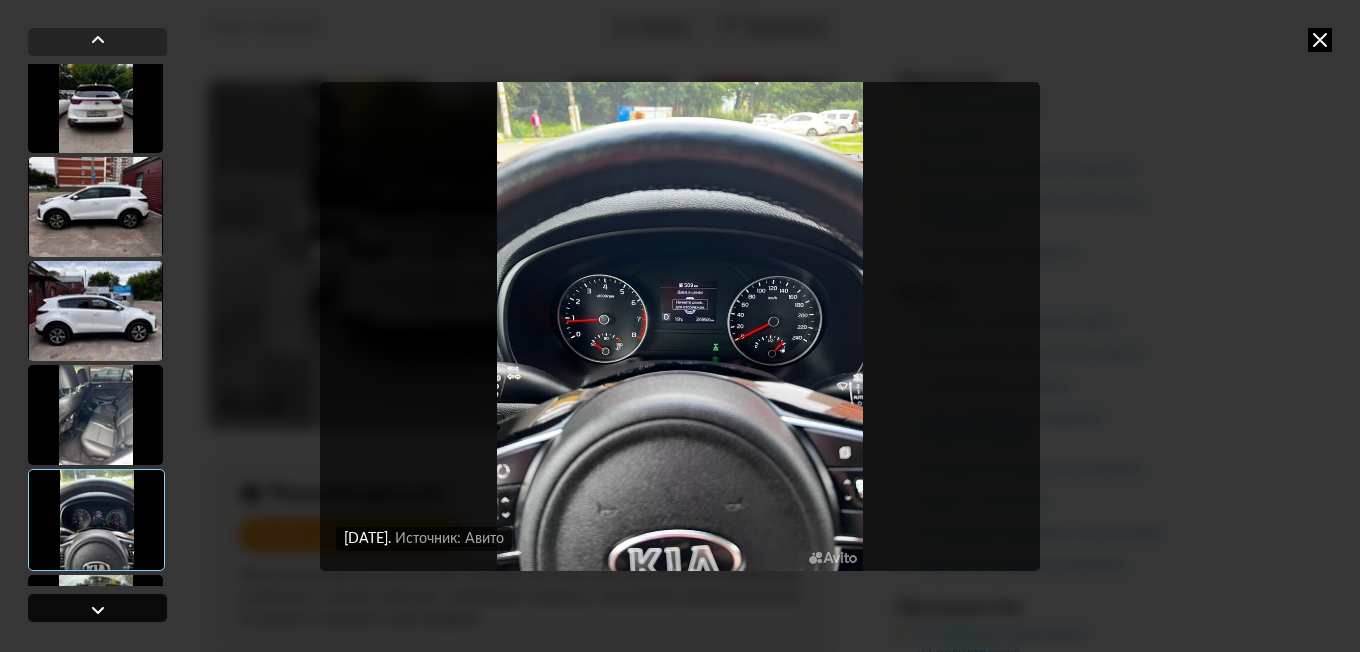 click at bounding box center (98, 610) 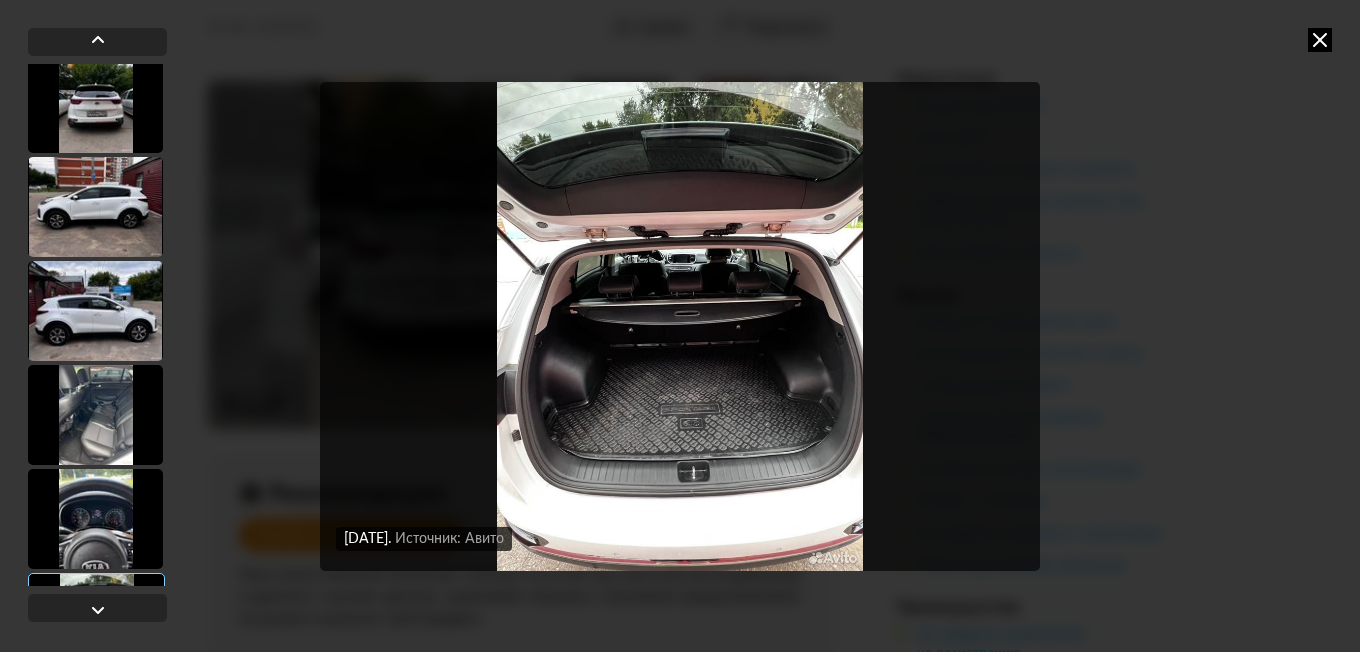 click at bounding box center [680, 326] 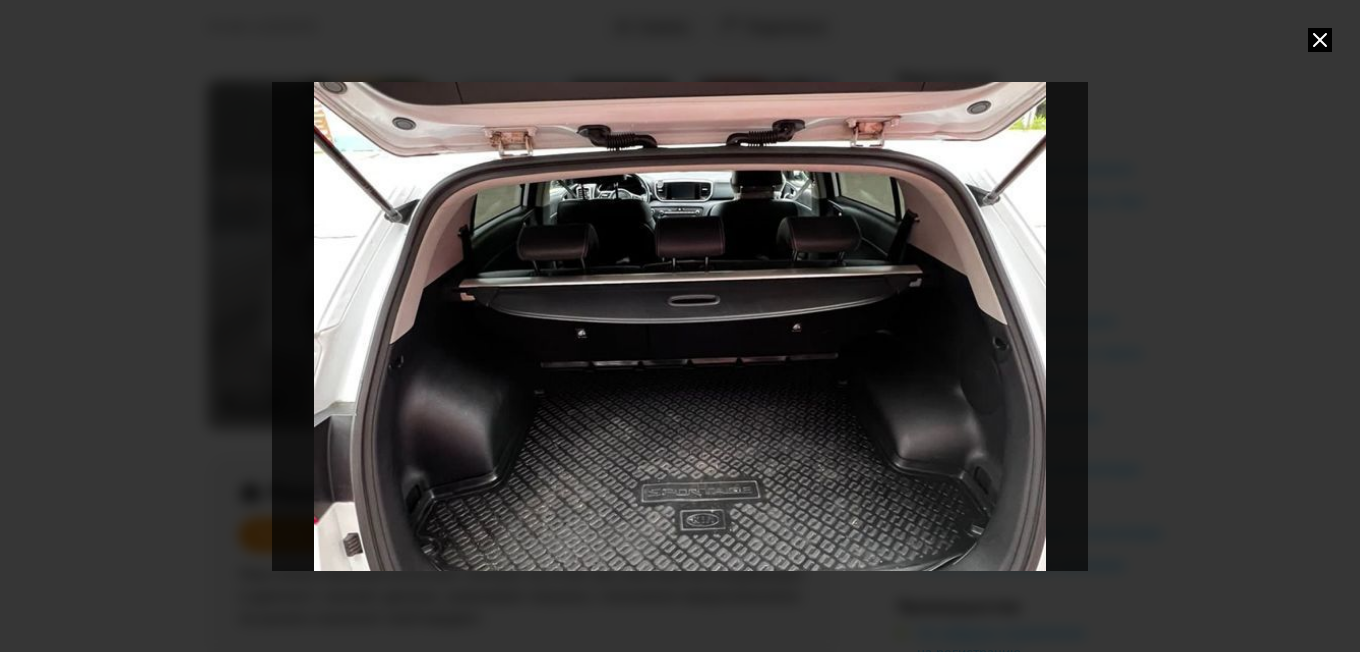 click at bounding box center [1320, 40] 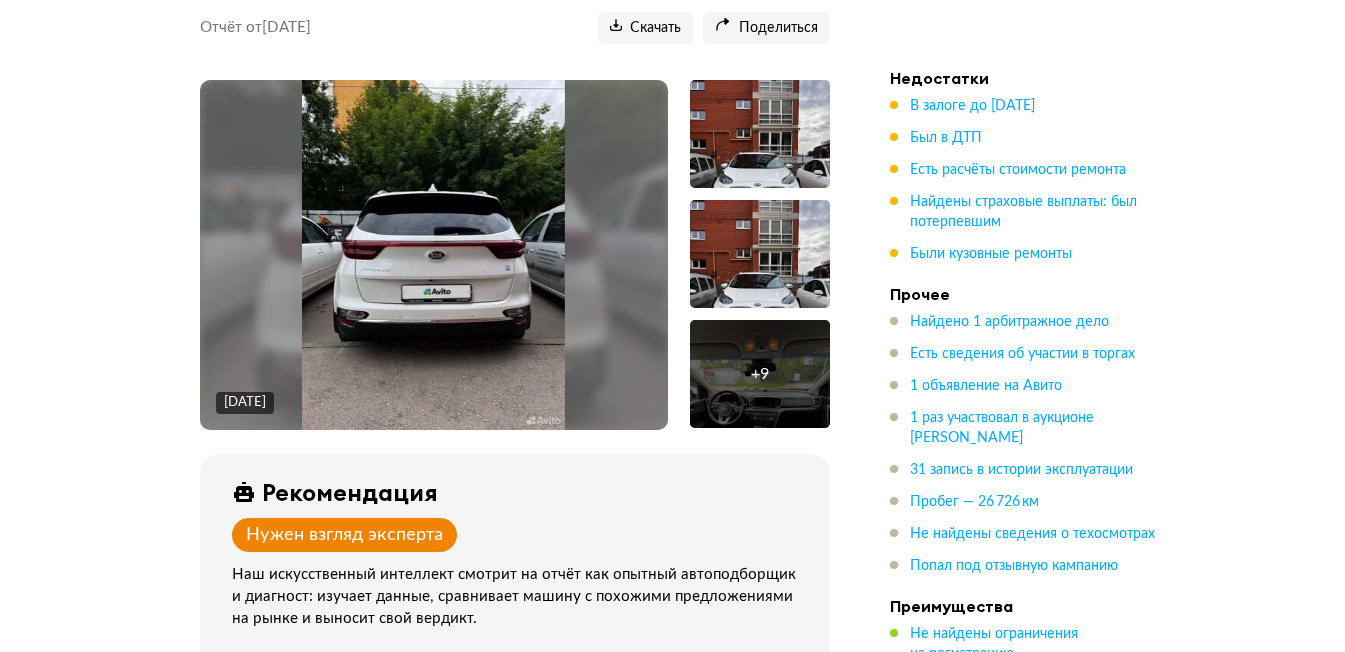 click at bounding box center (433, 255) 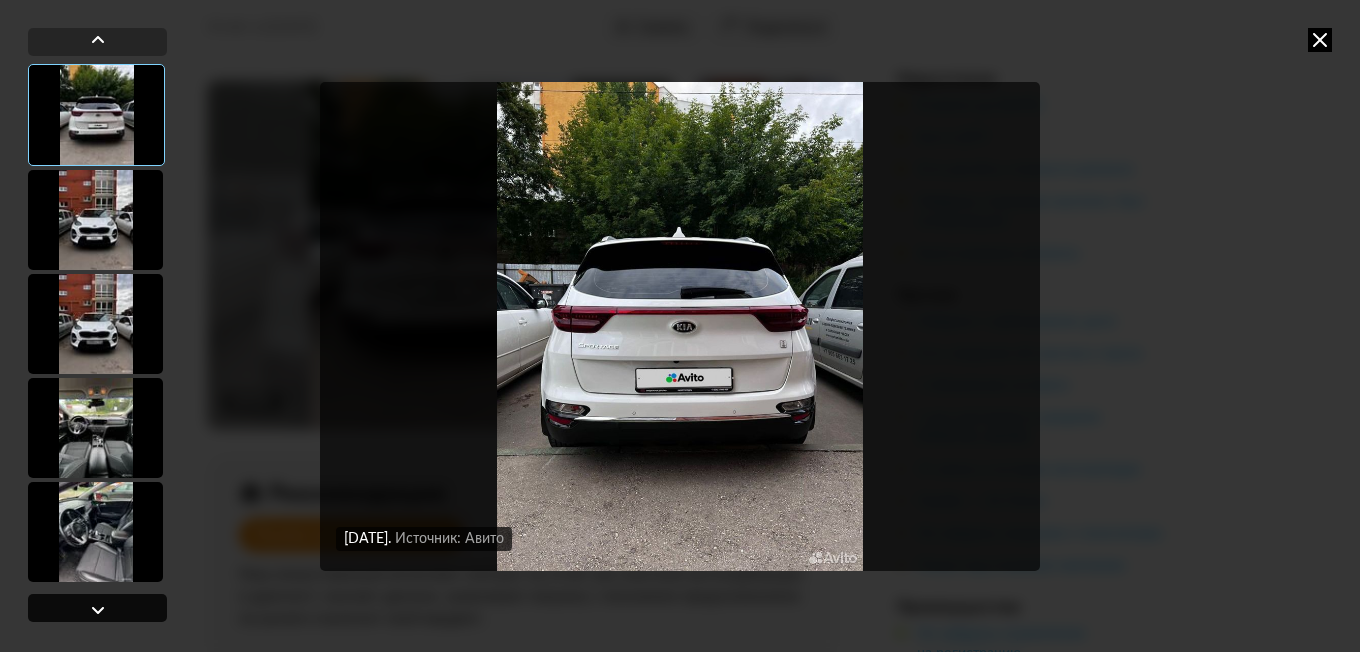 click at bounding box center [98, 610] 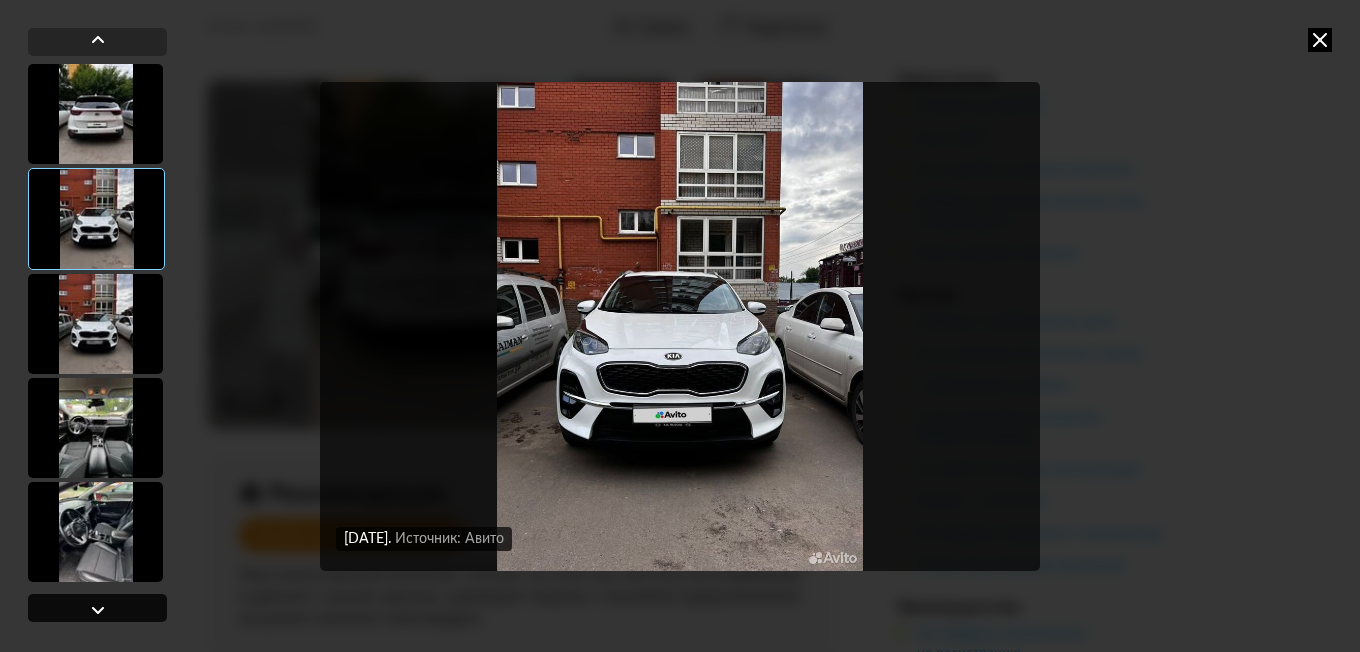 click at bounding box center (98, 610) 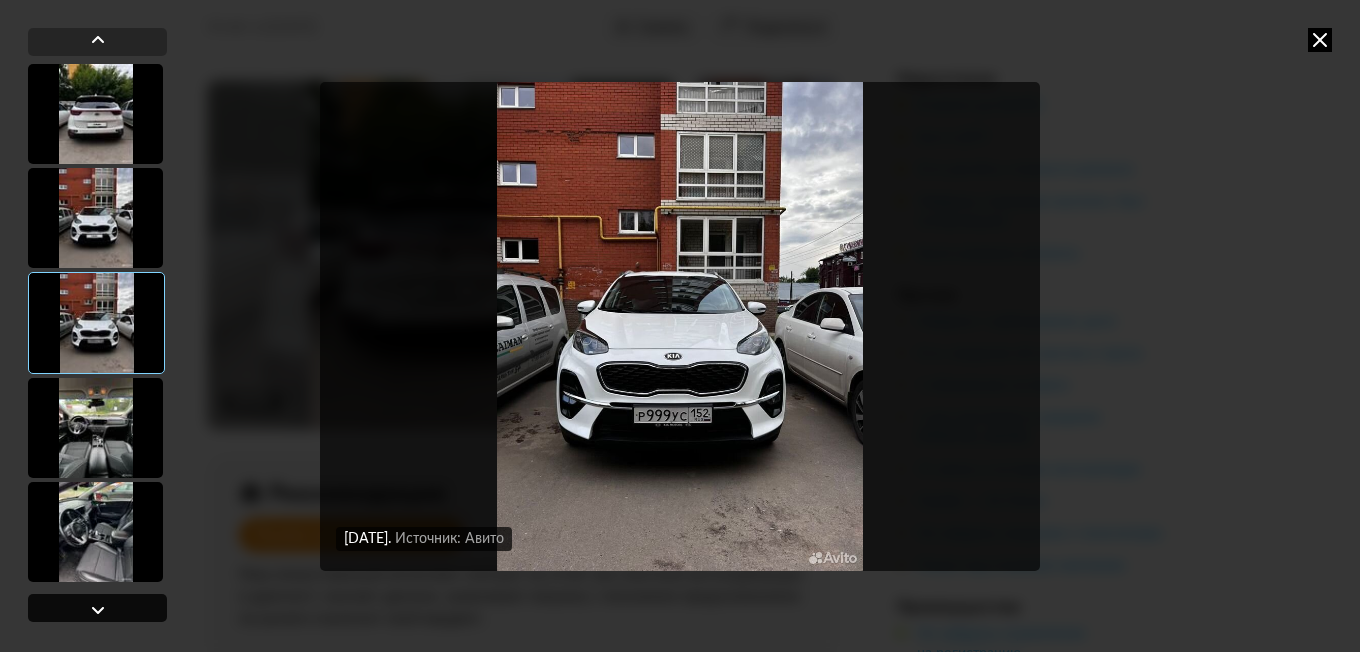 click at bounding box center [98, 610] 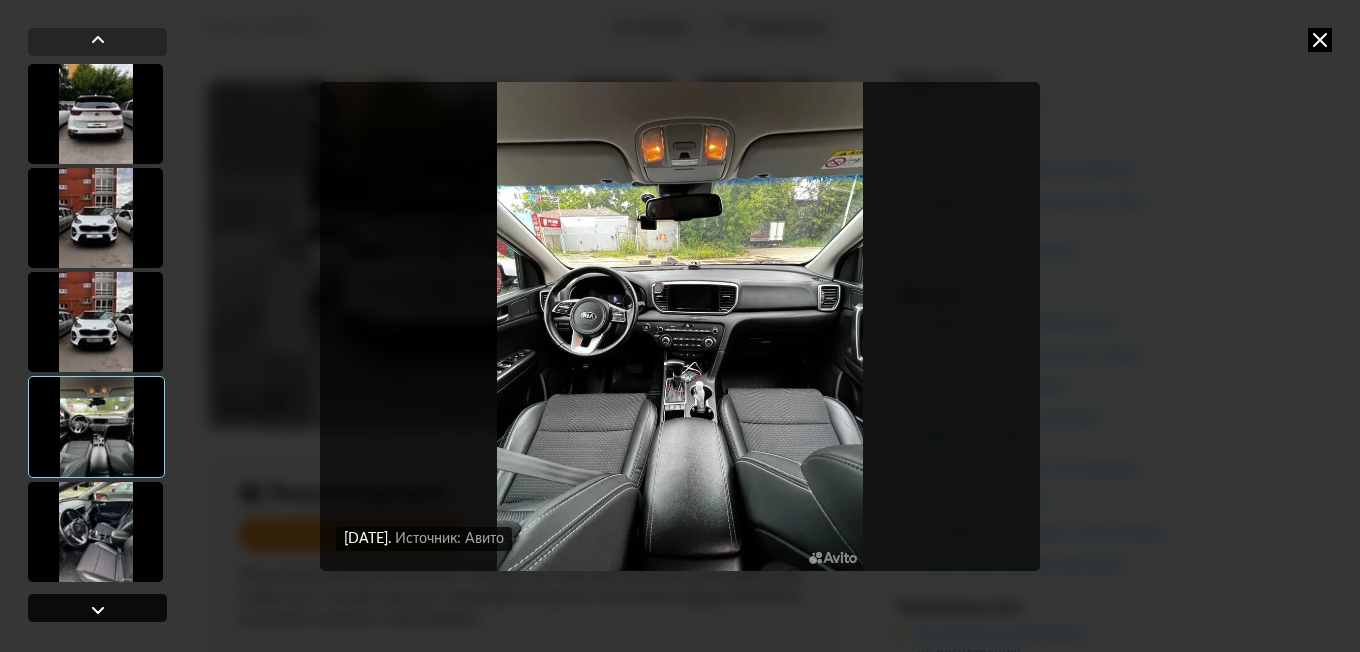 click at bounding box center (98, 610) 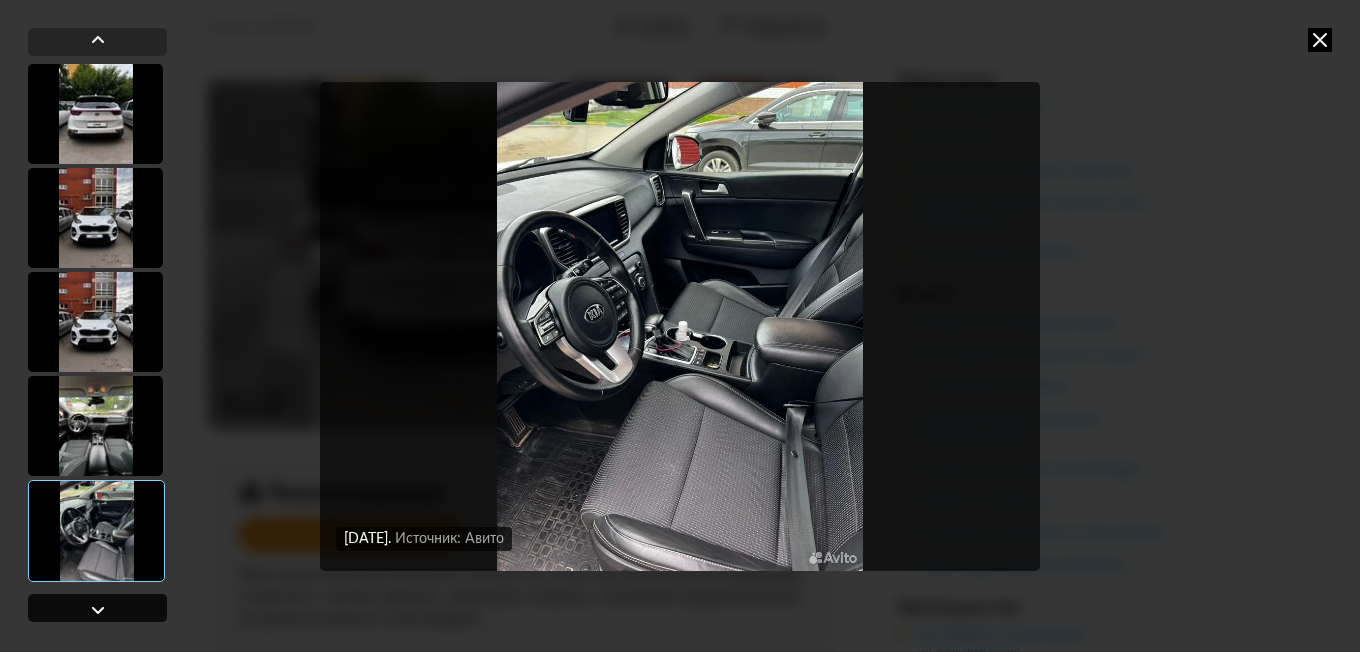 click at bounding box center [98, 610] 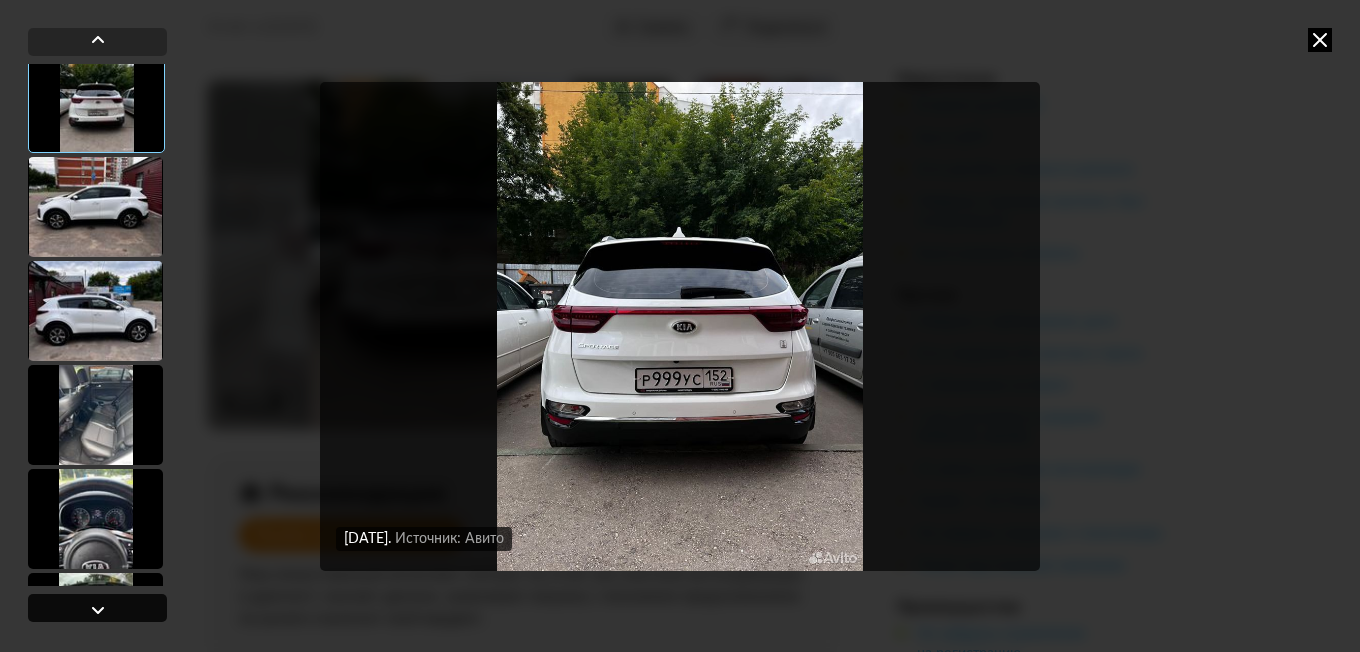 scroll, scrollTop: 531, scrollLeft: 0, axis: vertical 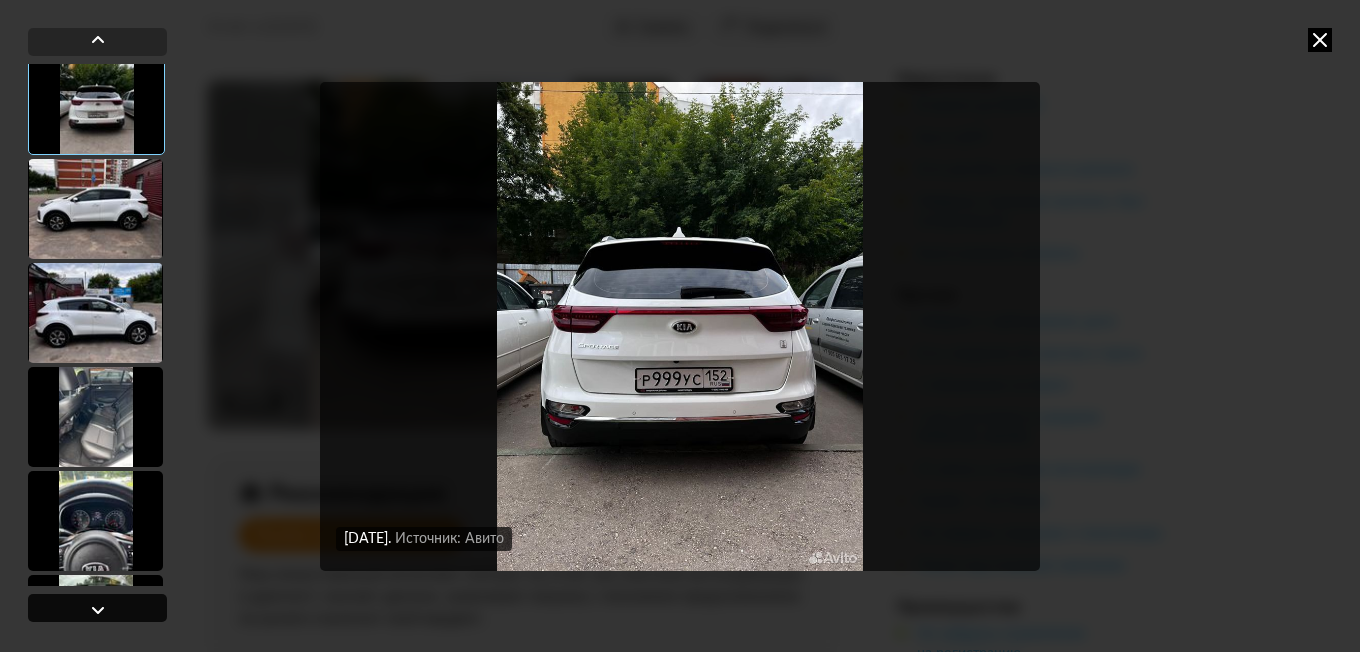 click at bounding box center (98, 610) 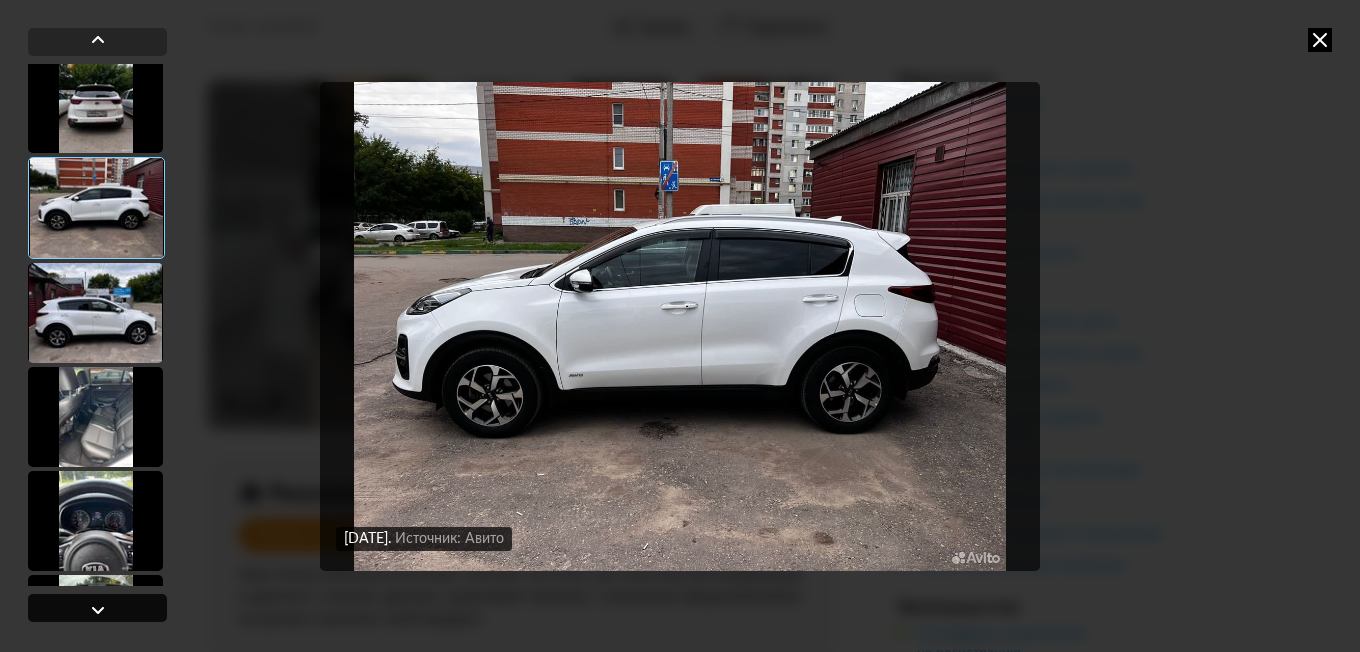 click at bounding box center (98, 610) 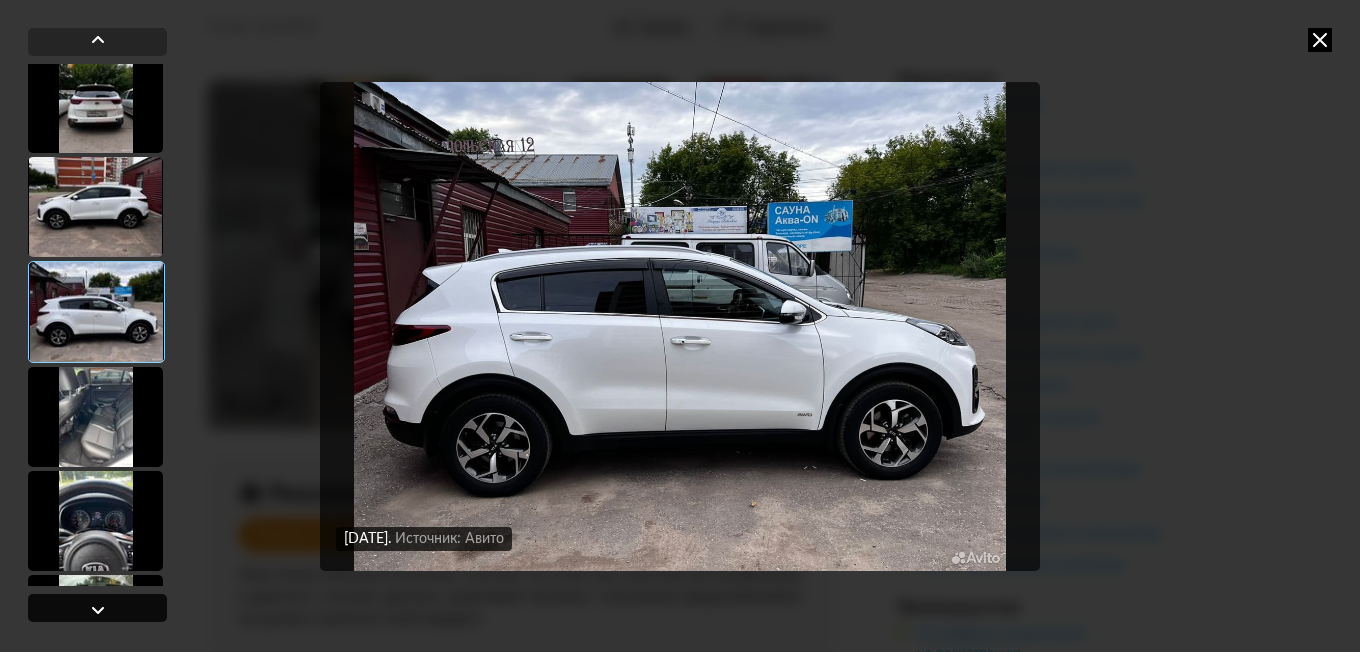 click at bounding box center [98, 610] 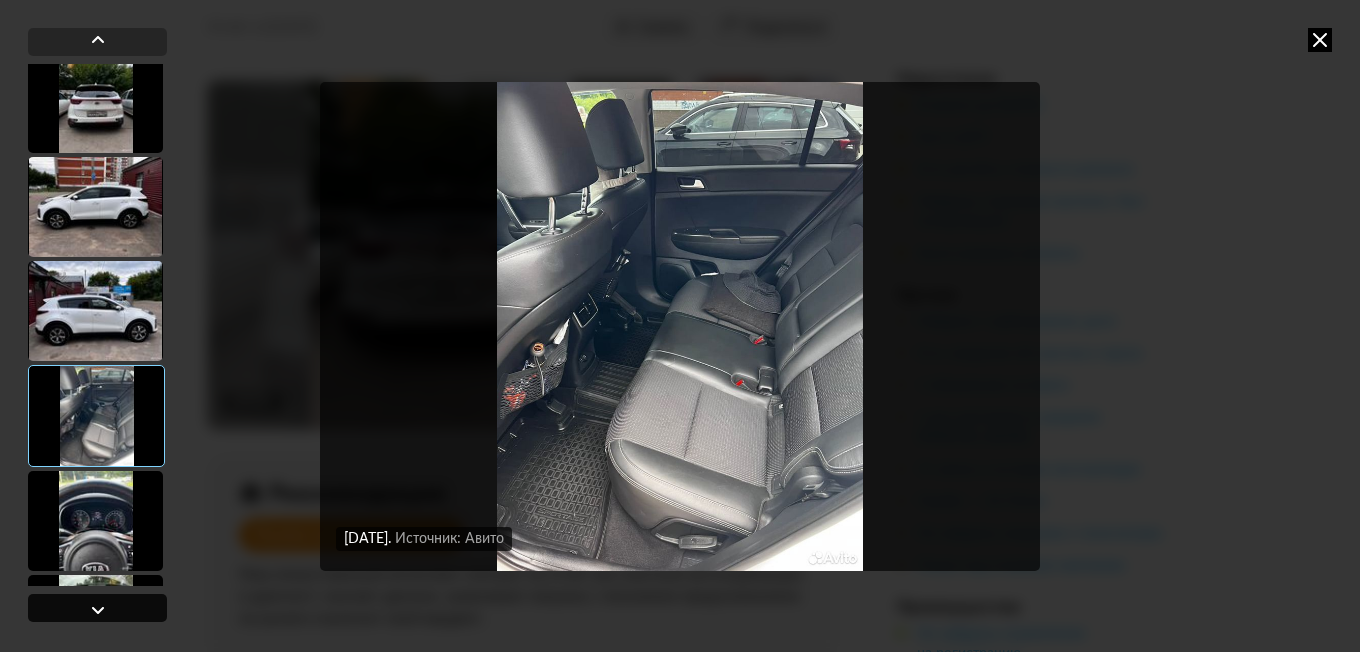 click at bounding box center (98, 610) 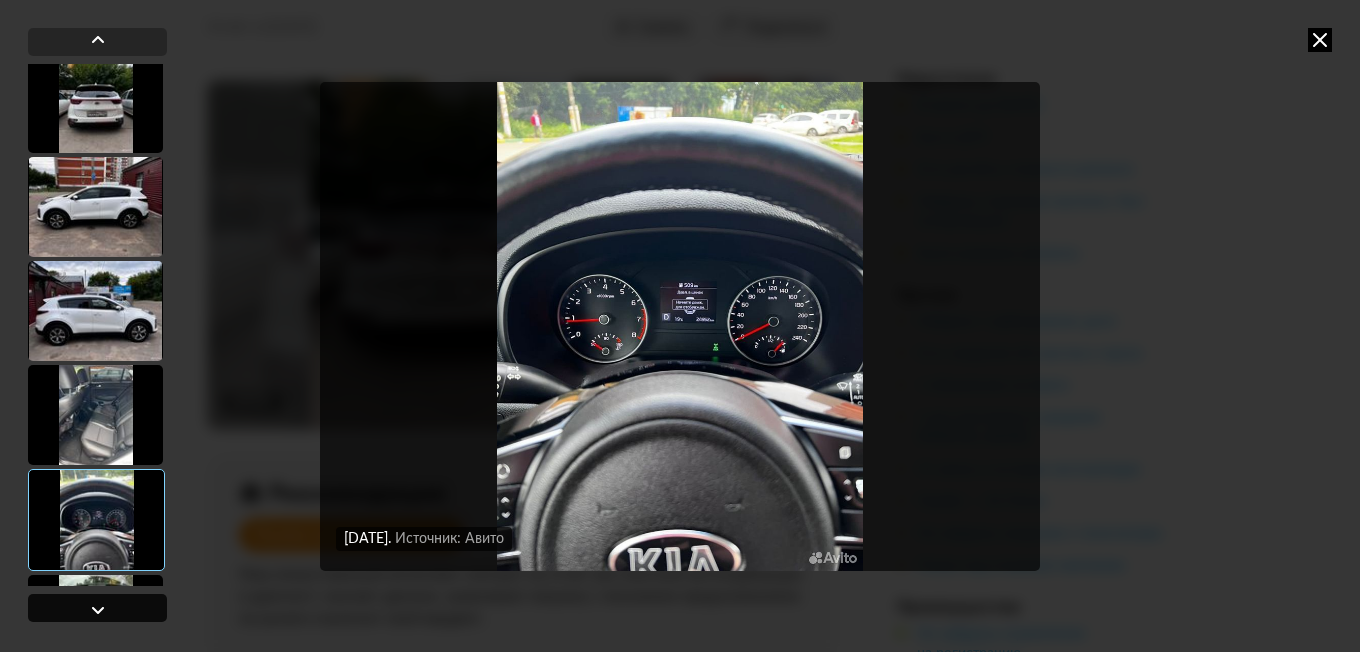 click at bounding box center [98, 610] 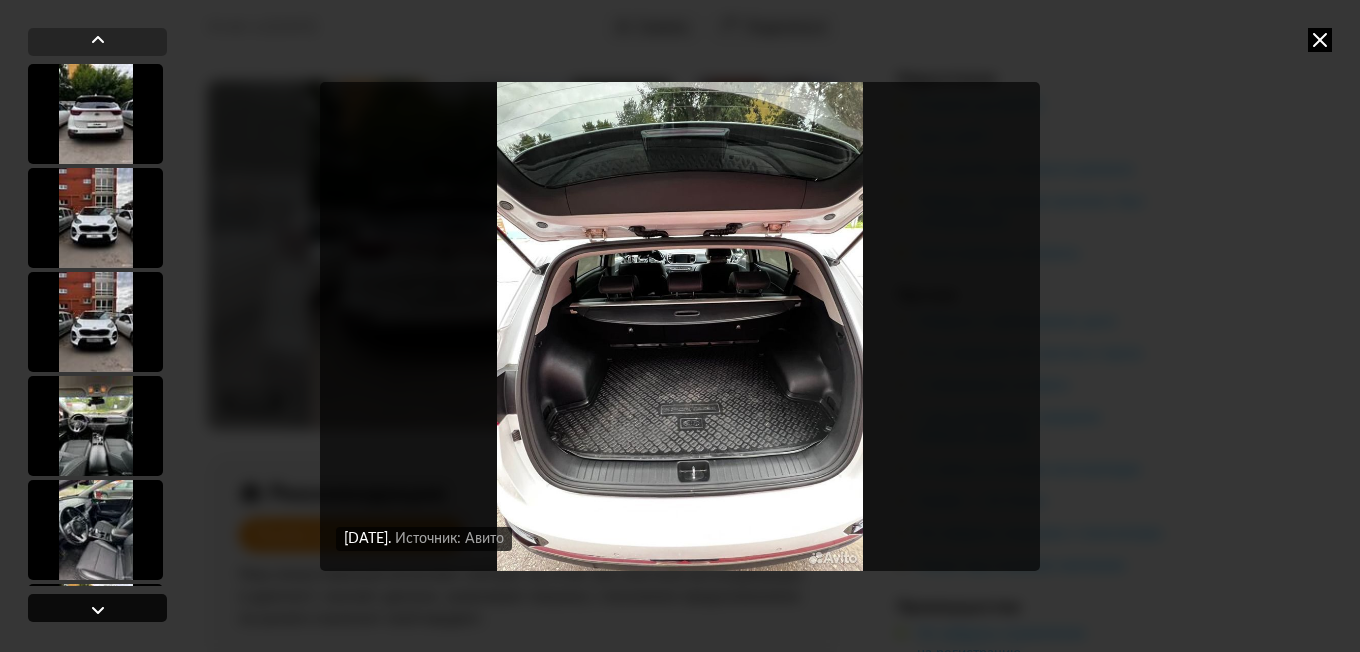 click at bounding box center [98, 610] 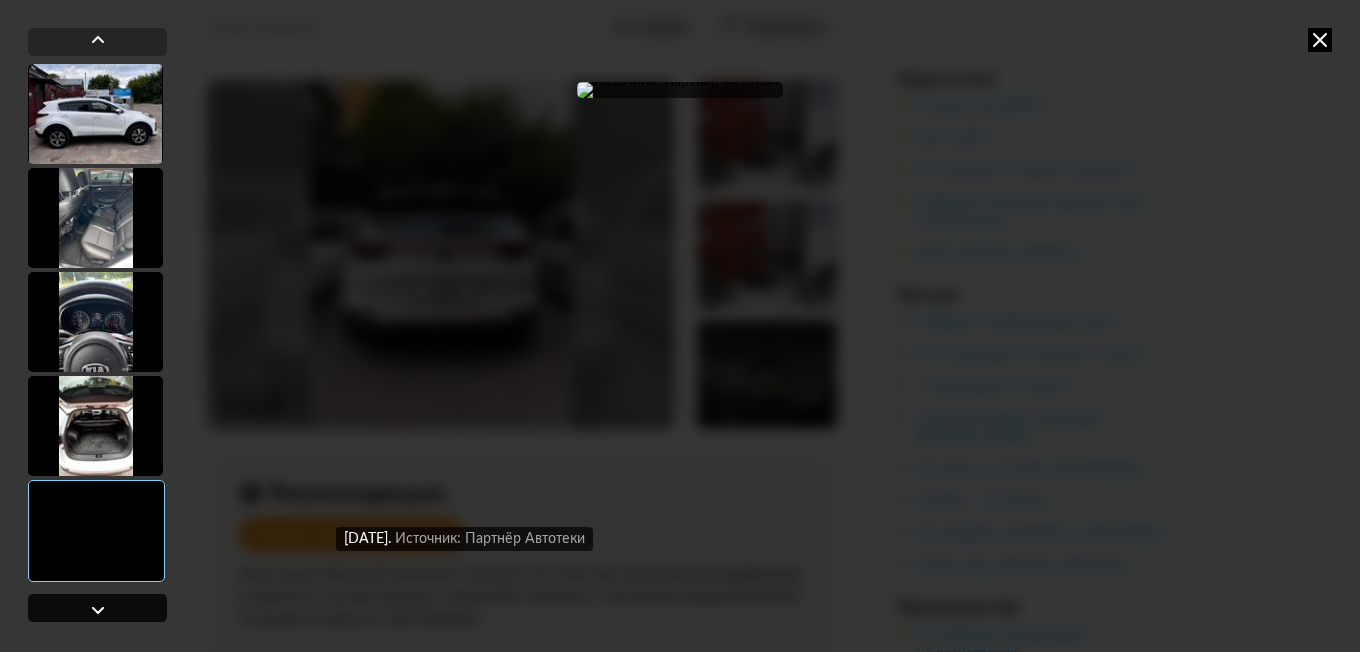 click at bounding box center (98, 610) 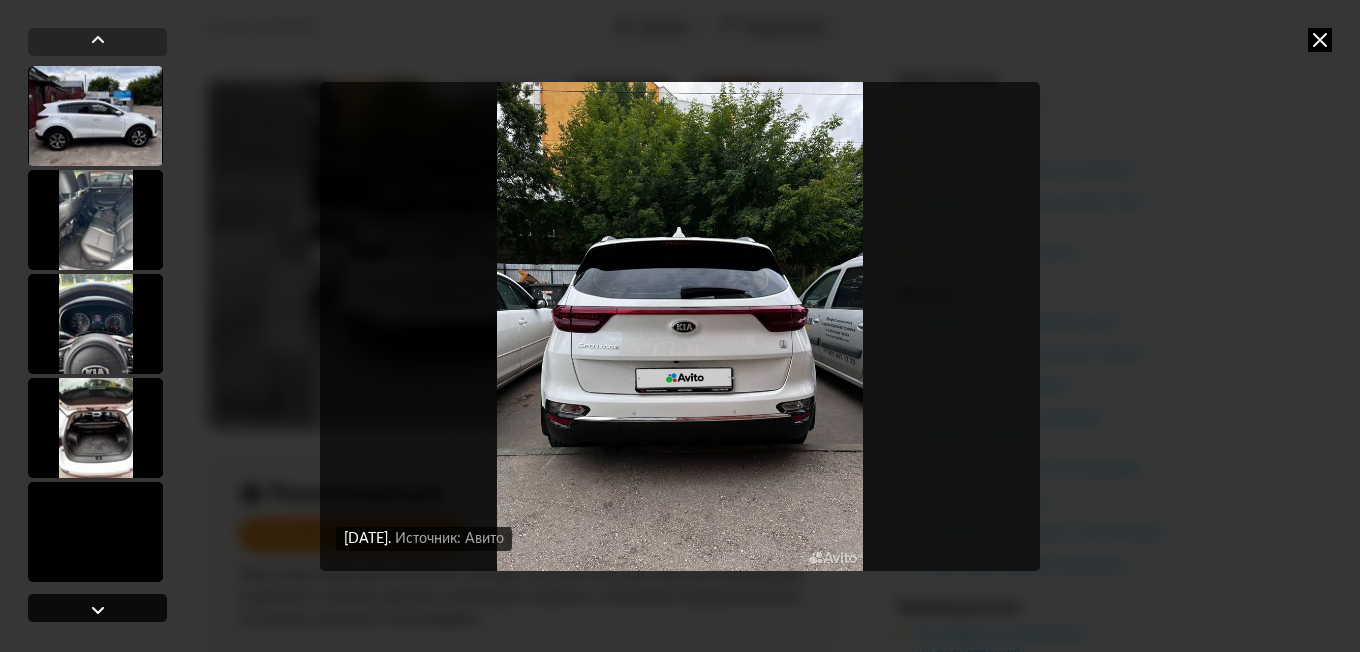 click at bounding box center [98, 610] 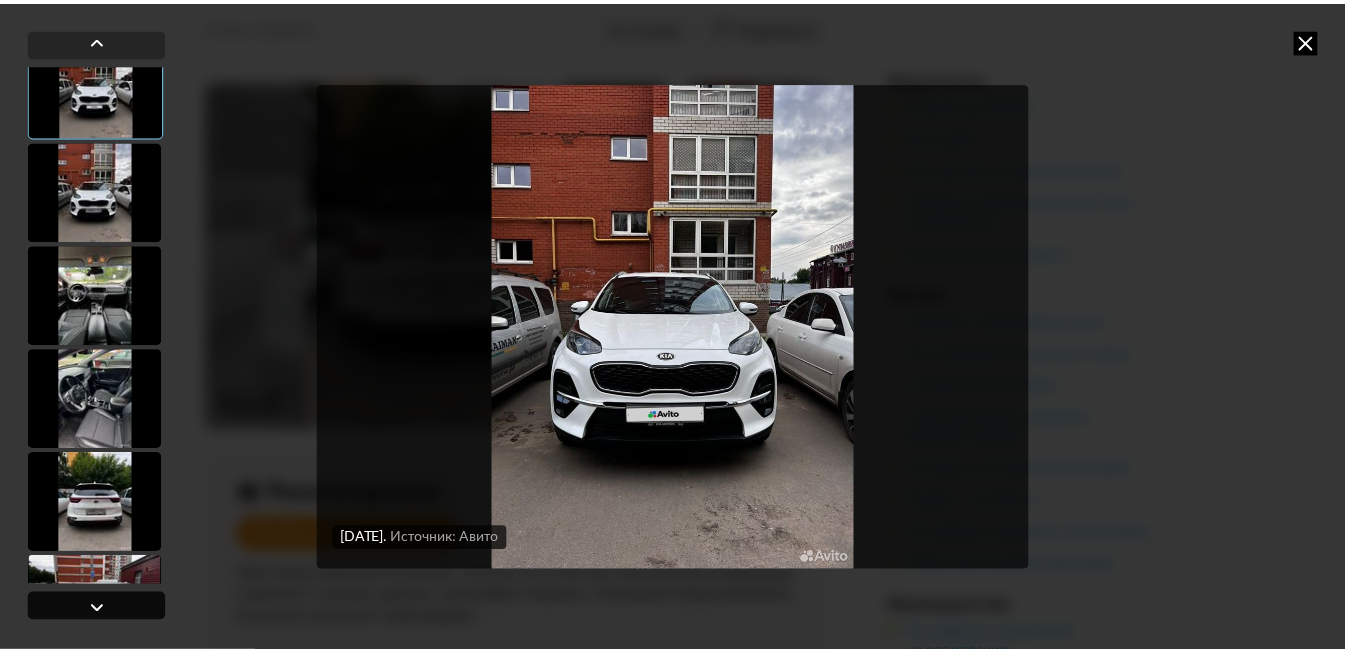 scroll, scrollTop: 131, scrollLeft: 0, axis: vertical 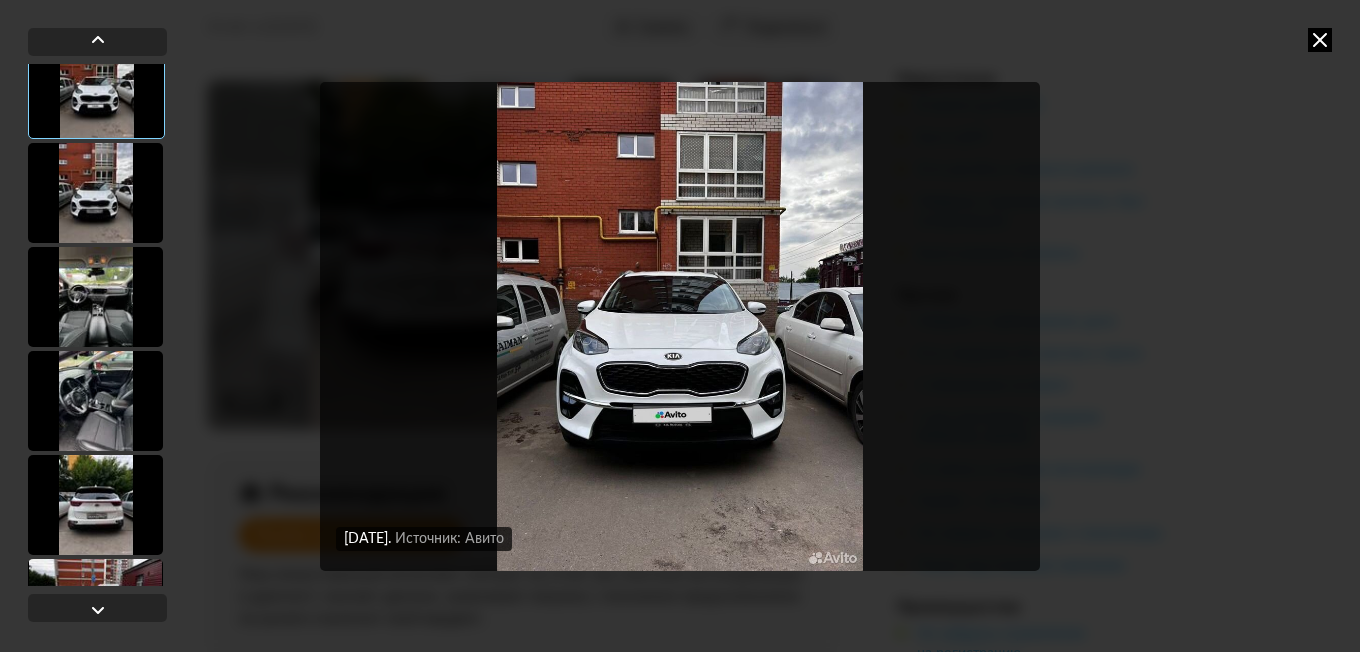 click at bounding box center (1320, 40) 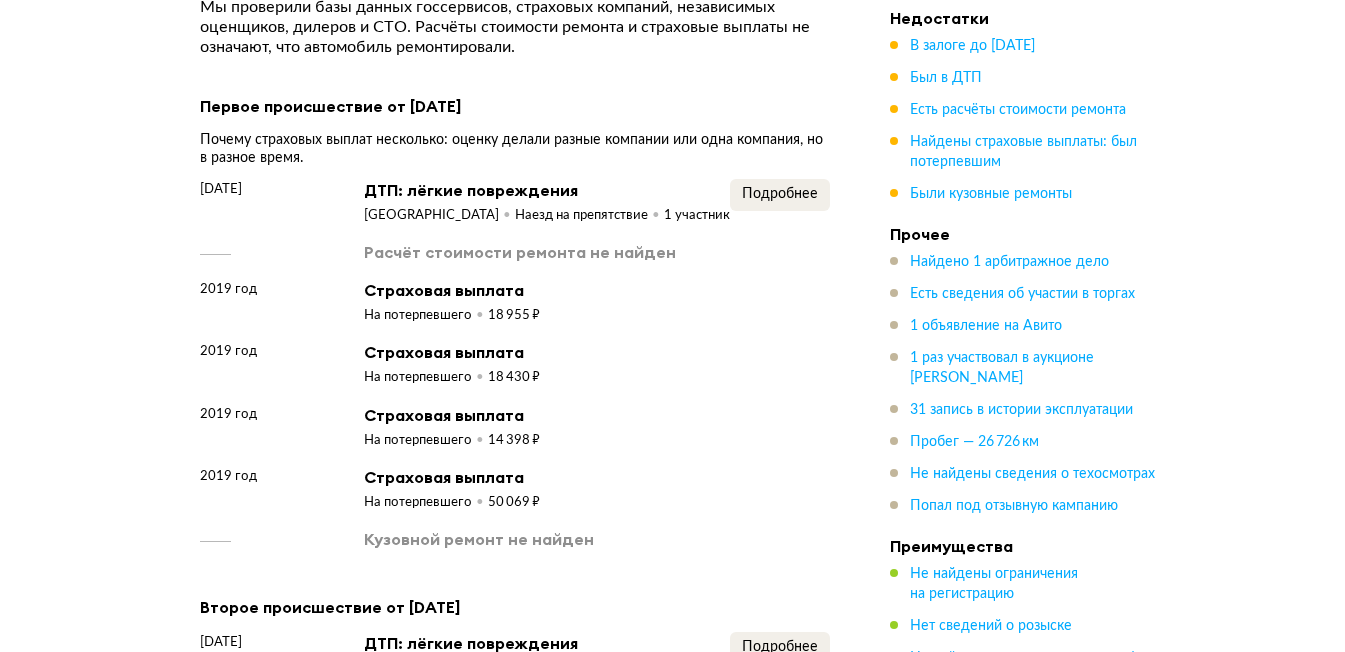 scroll, scrollTop: 2900, scrollLeft: 0, axis: vertical 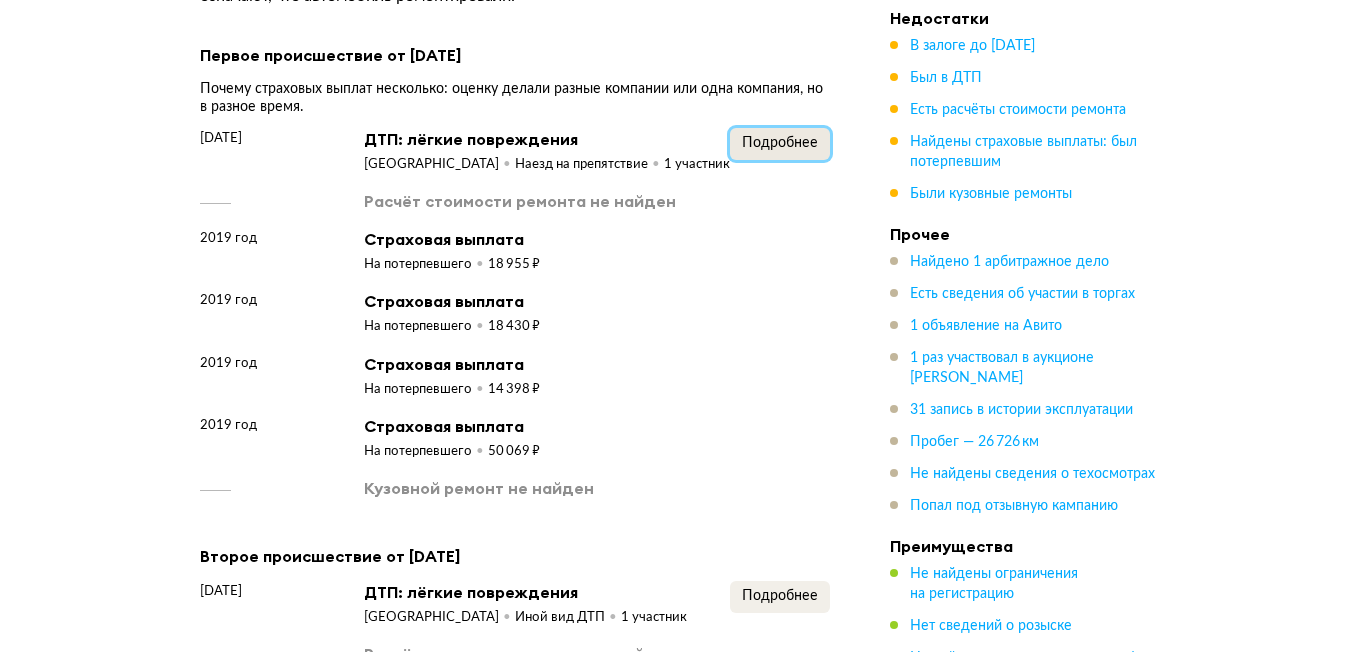 click on "Подробнее" at bounding box center (780, 143) 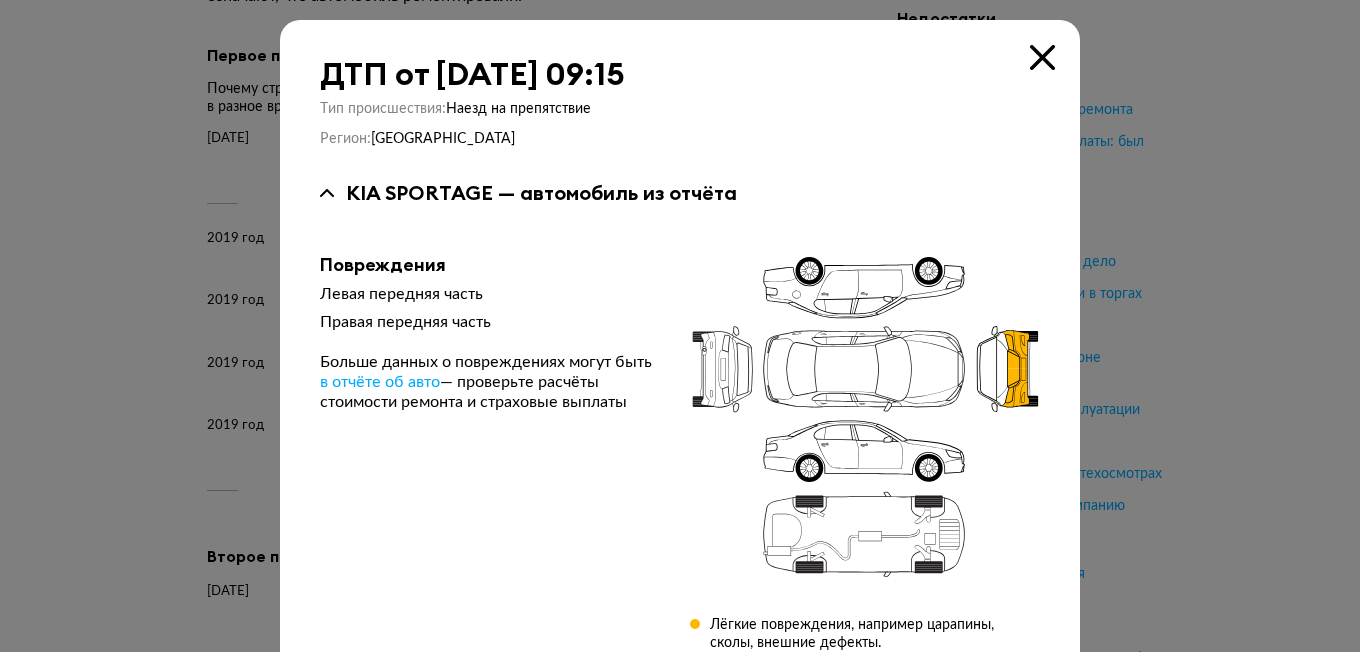 click at bounding box center (1042, 57) 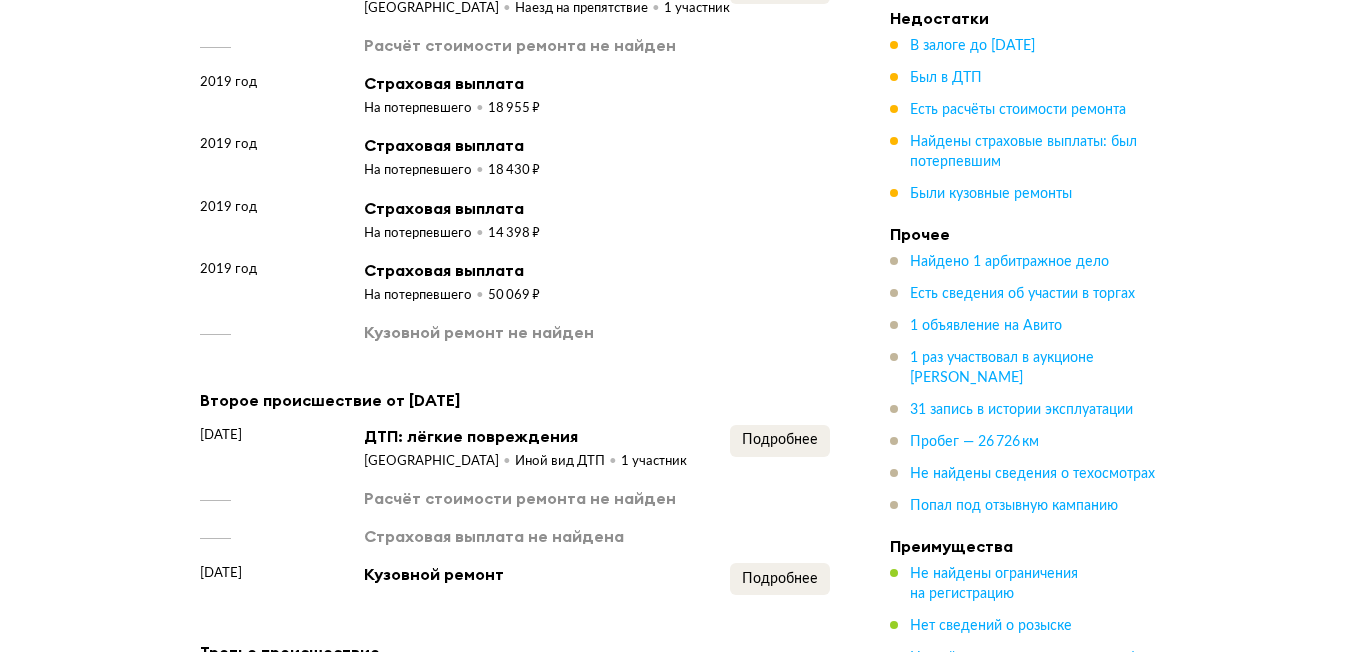 scroll, scrollTop: 3200, scrollLeft: 0, axis: vertical 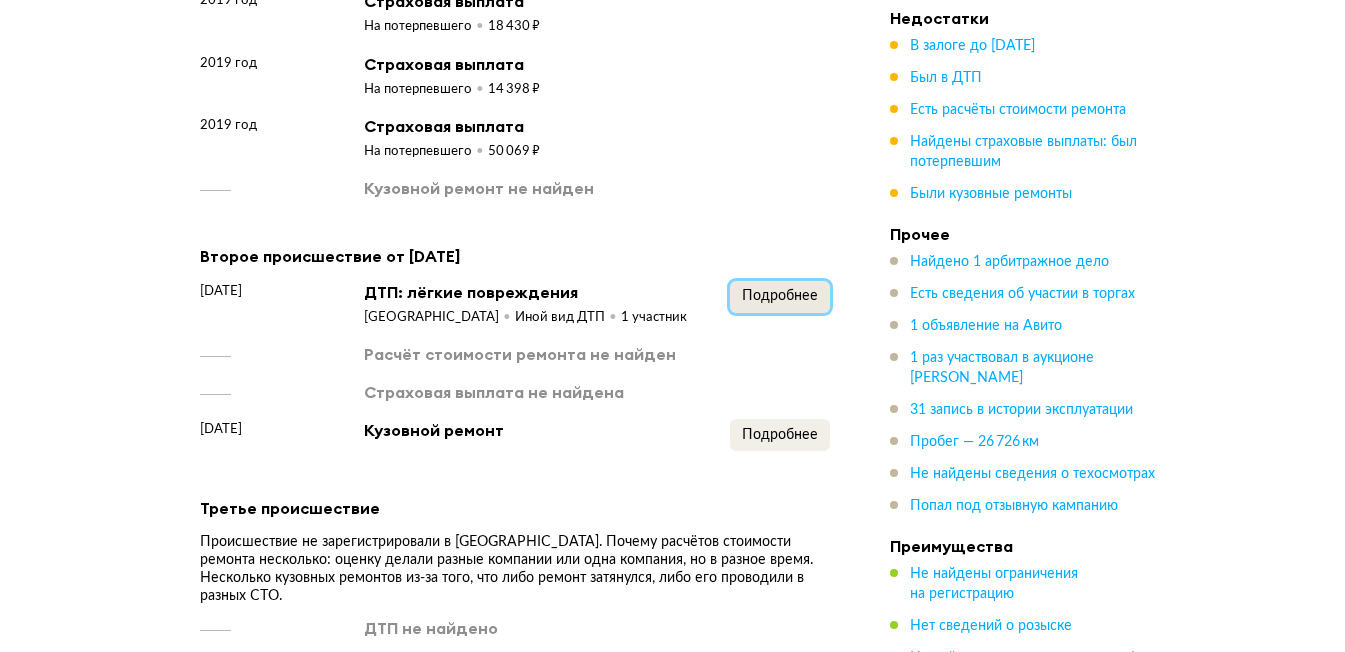 click on "Подробнее" at bounding box center (780, 296) 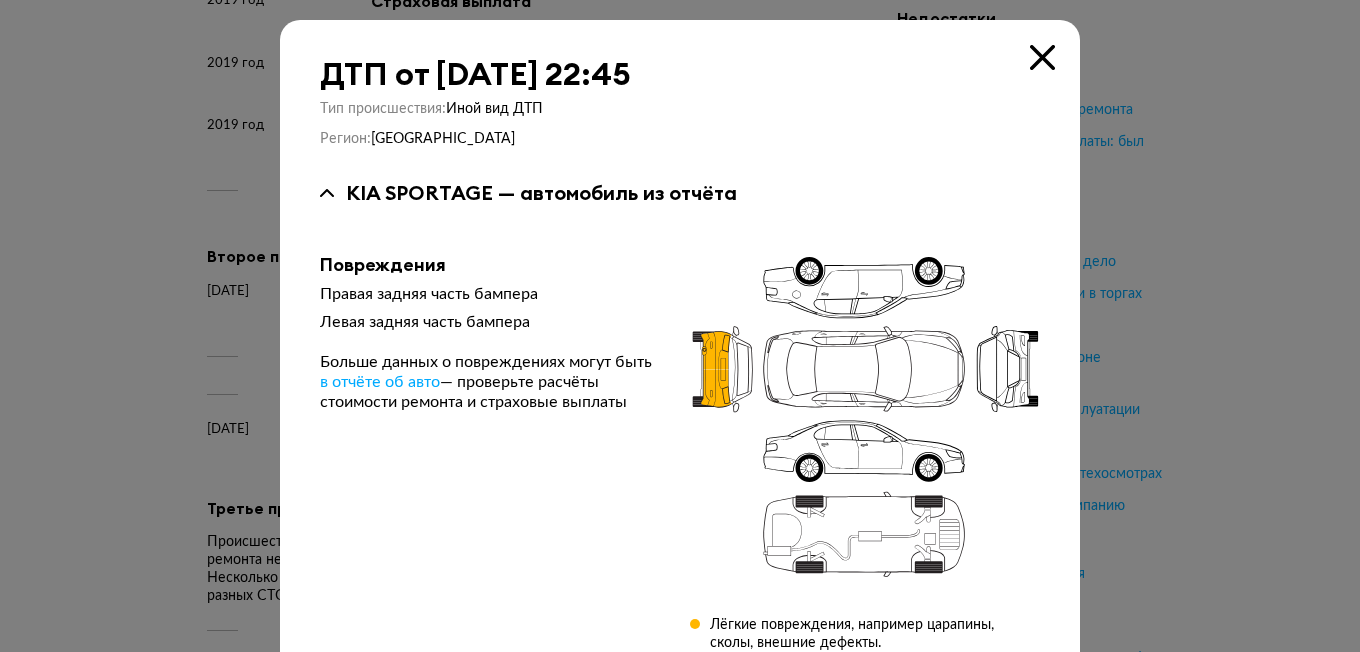 click at bounding box center (1042, 57) 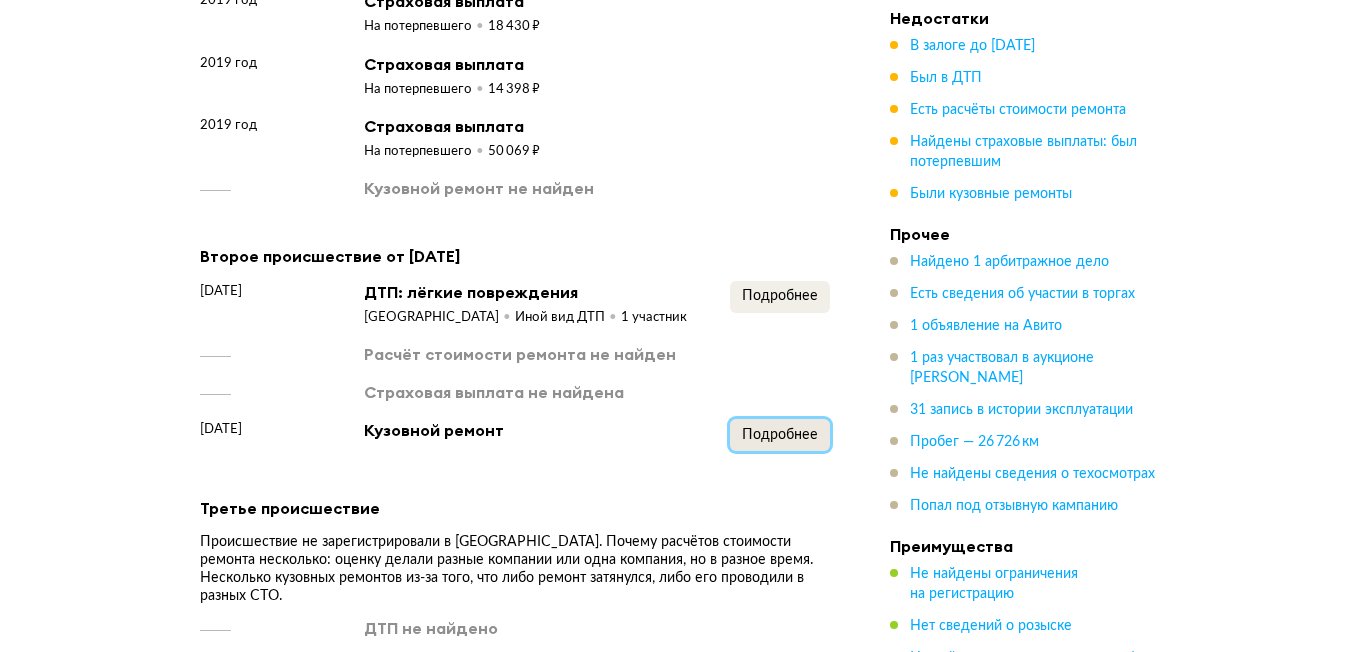 click on "Подробнее" at bounding box center (780, 435) 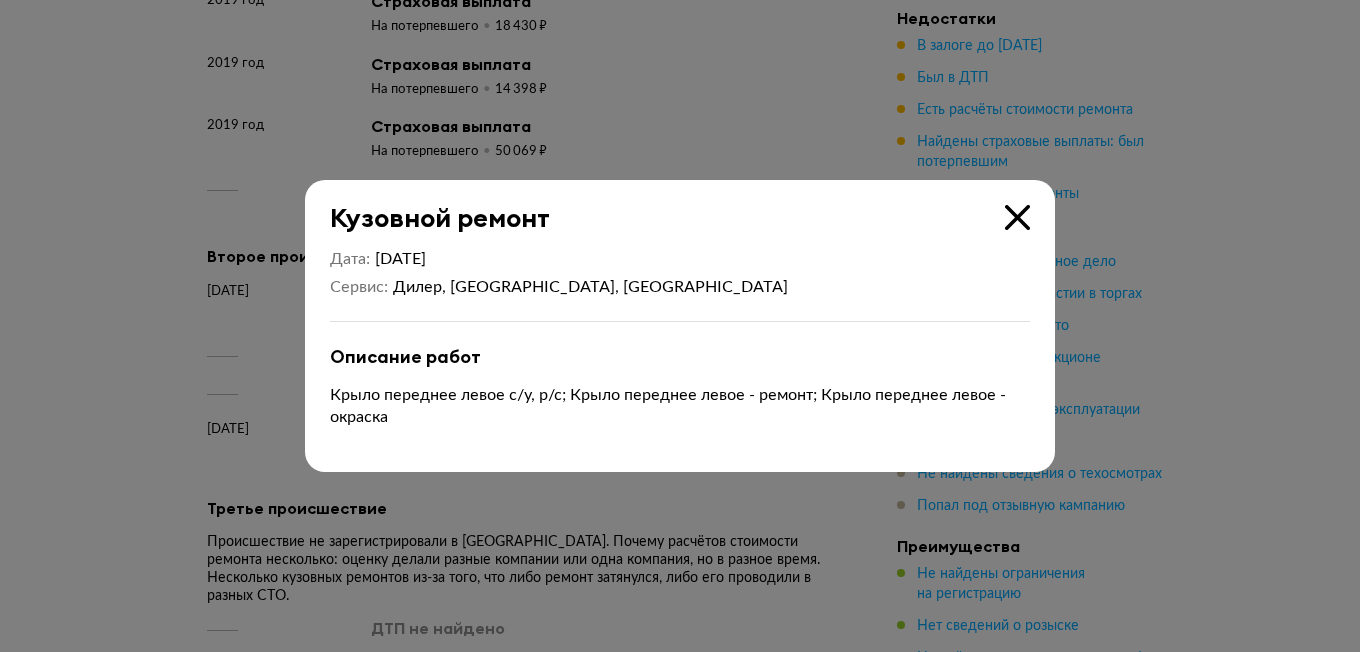 click at bounding box center [1017, 217] 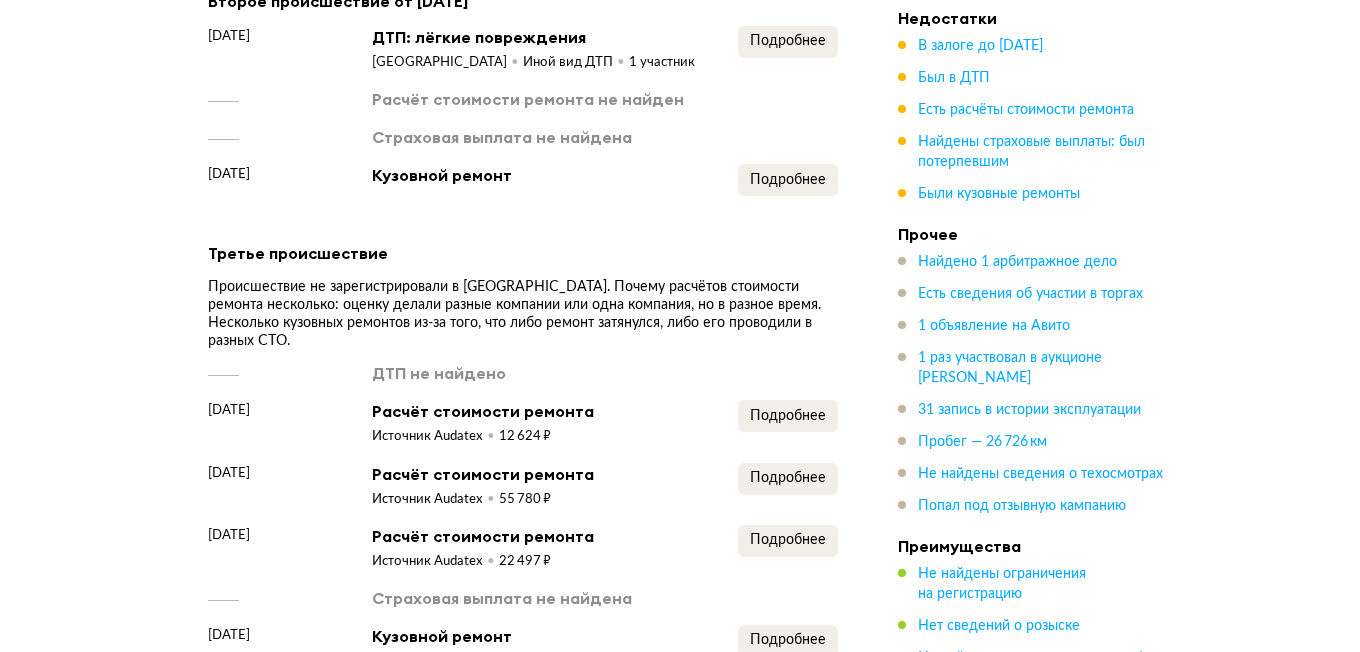 scroll, scrollTop: 3500, scrollLeft: 0, axis: vertical 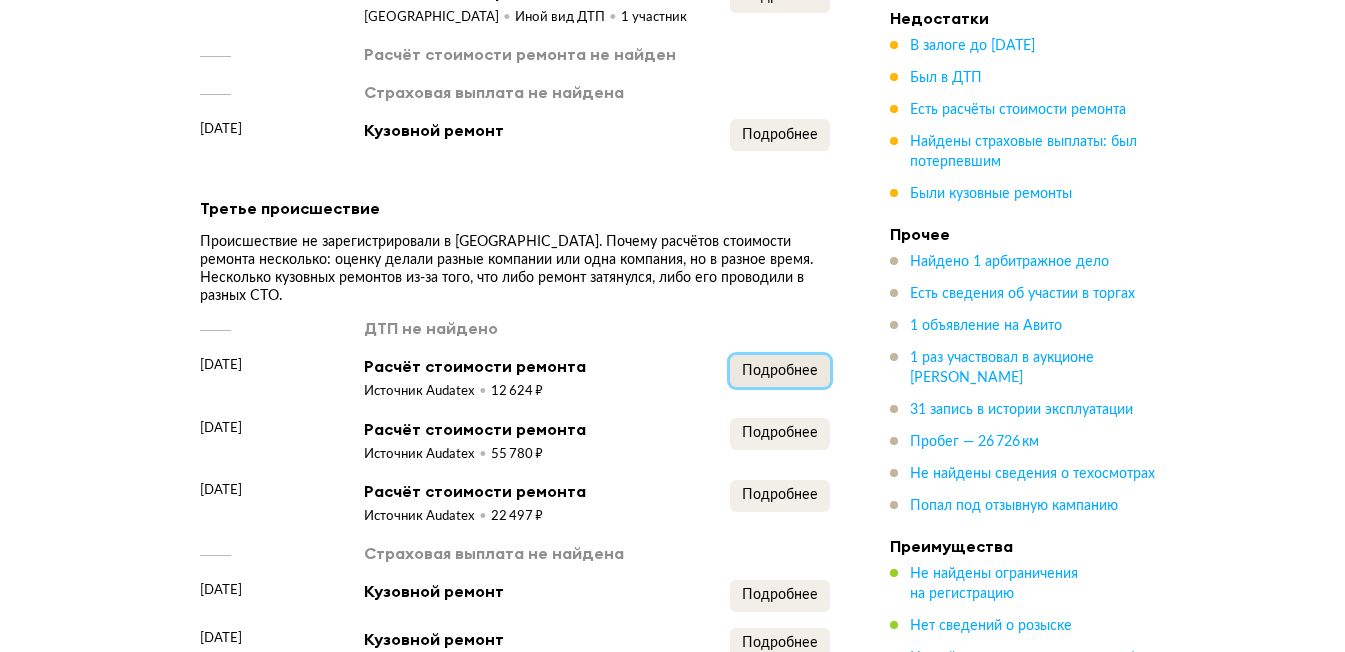 click on "Подробнее" at bounding box center (780, 371) 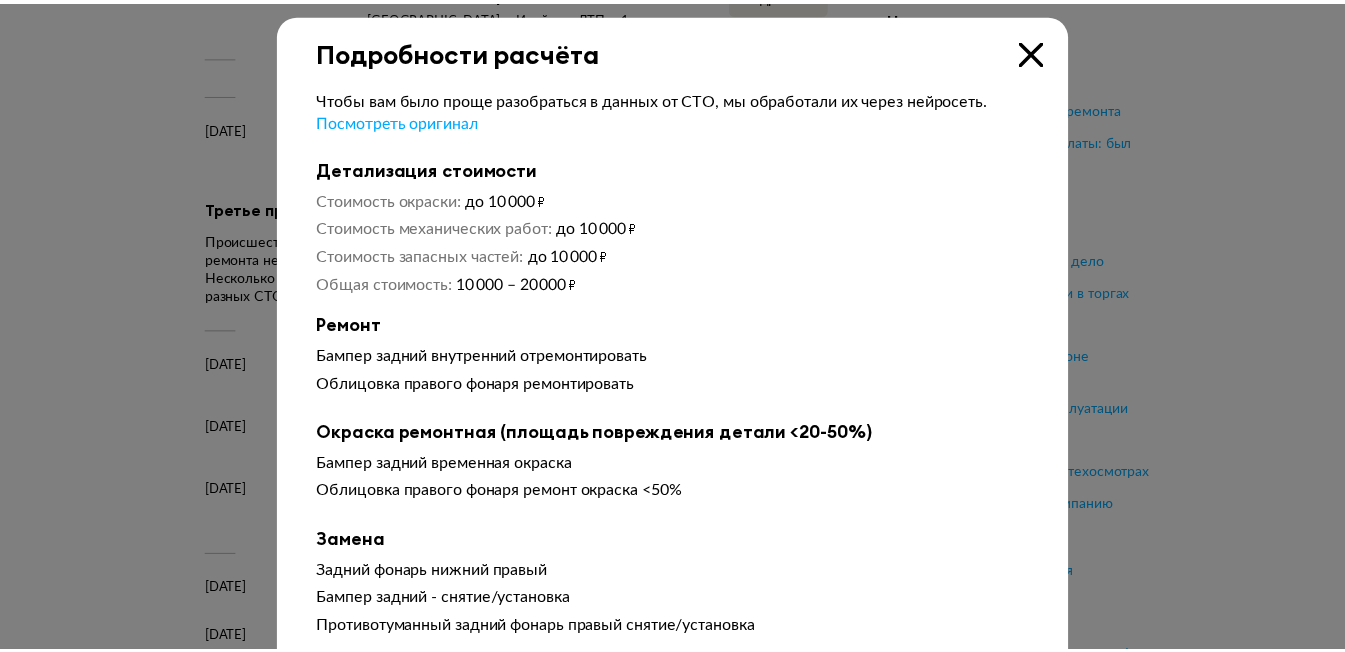 scroll, scrollTop: 0, scrollLeft: 0, axis: both 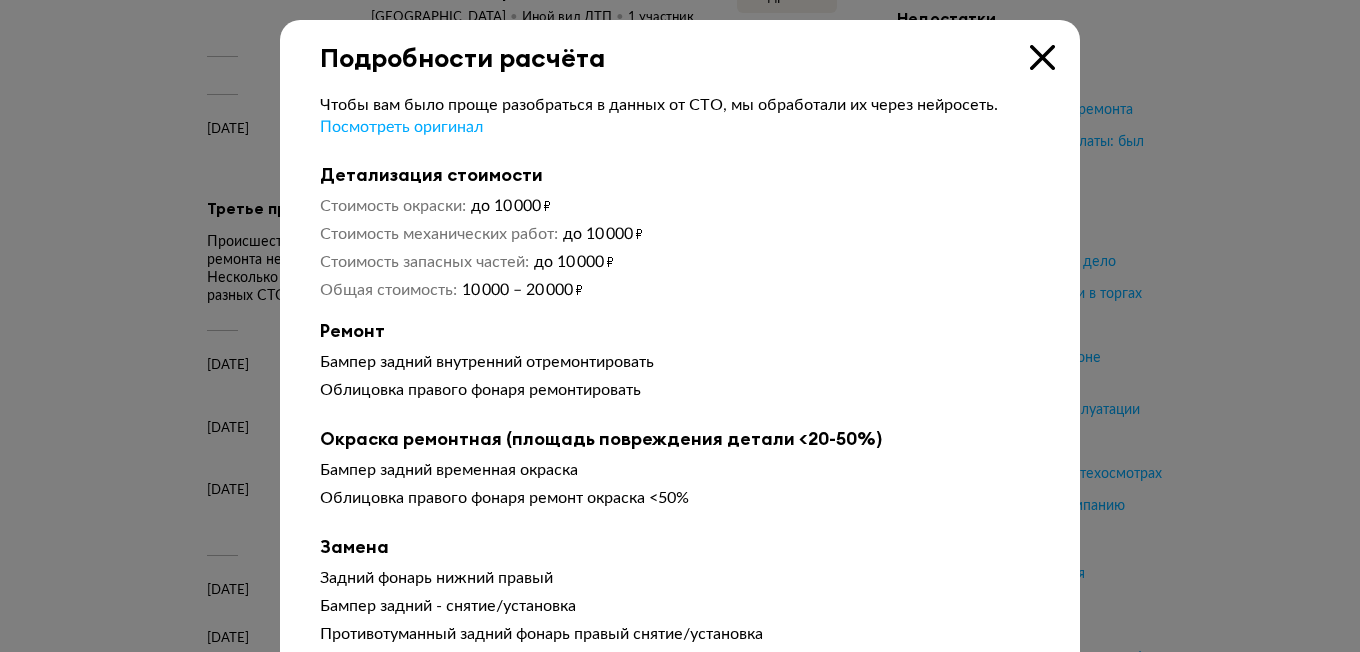 click at bounding box center (1042, 57) 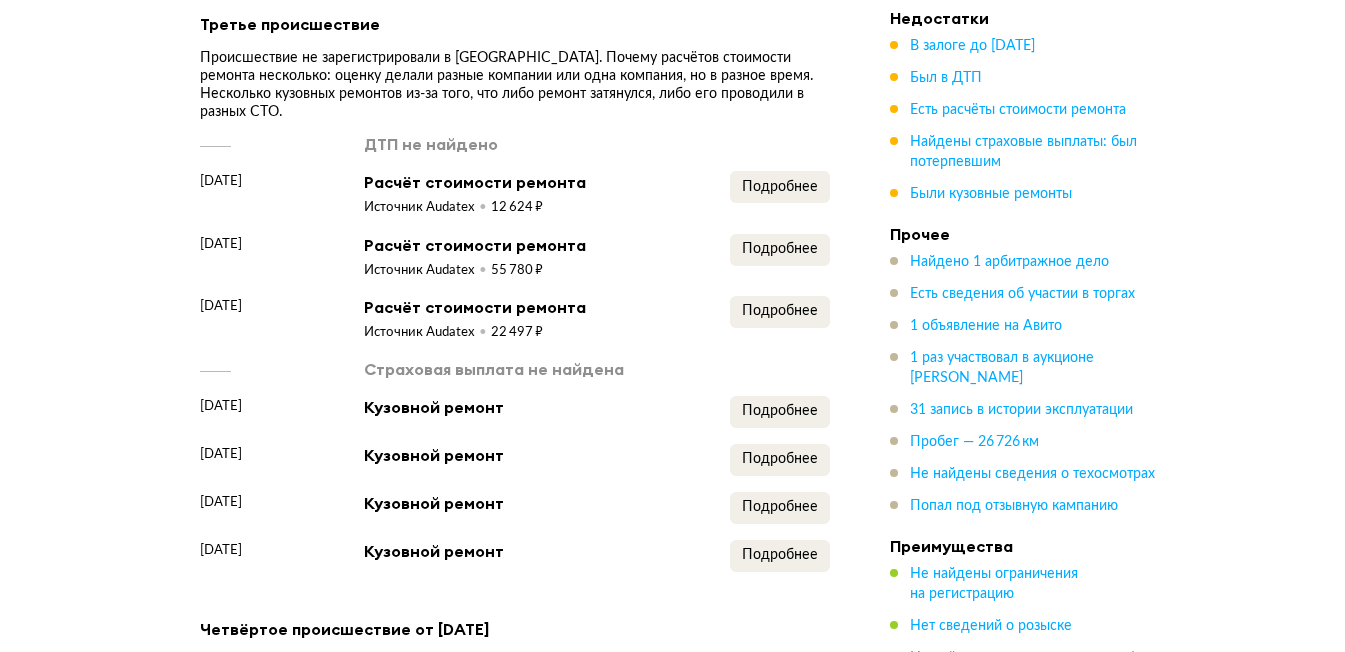 scroll, scrollTop: 3700, scrollLeft: 0, axis: vertical 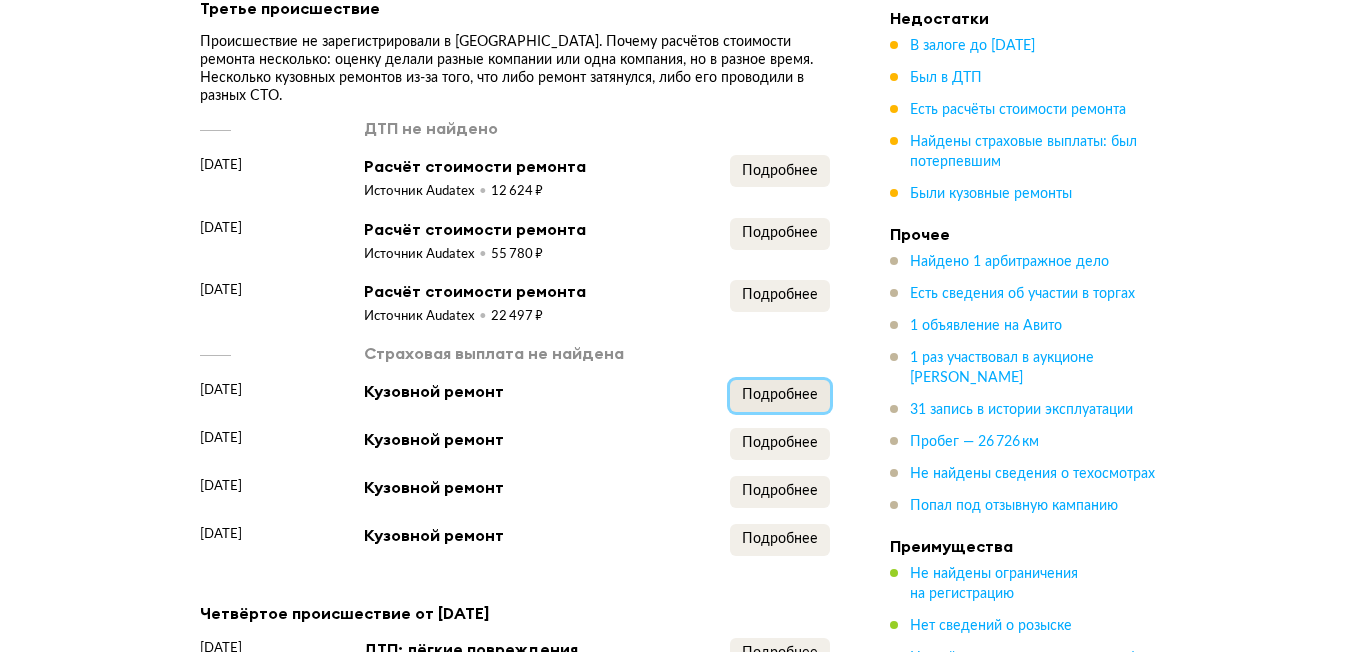 click on "Подробнее" at bounding box center (780, 395) 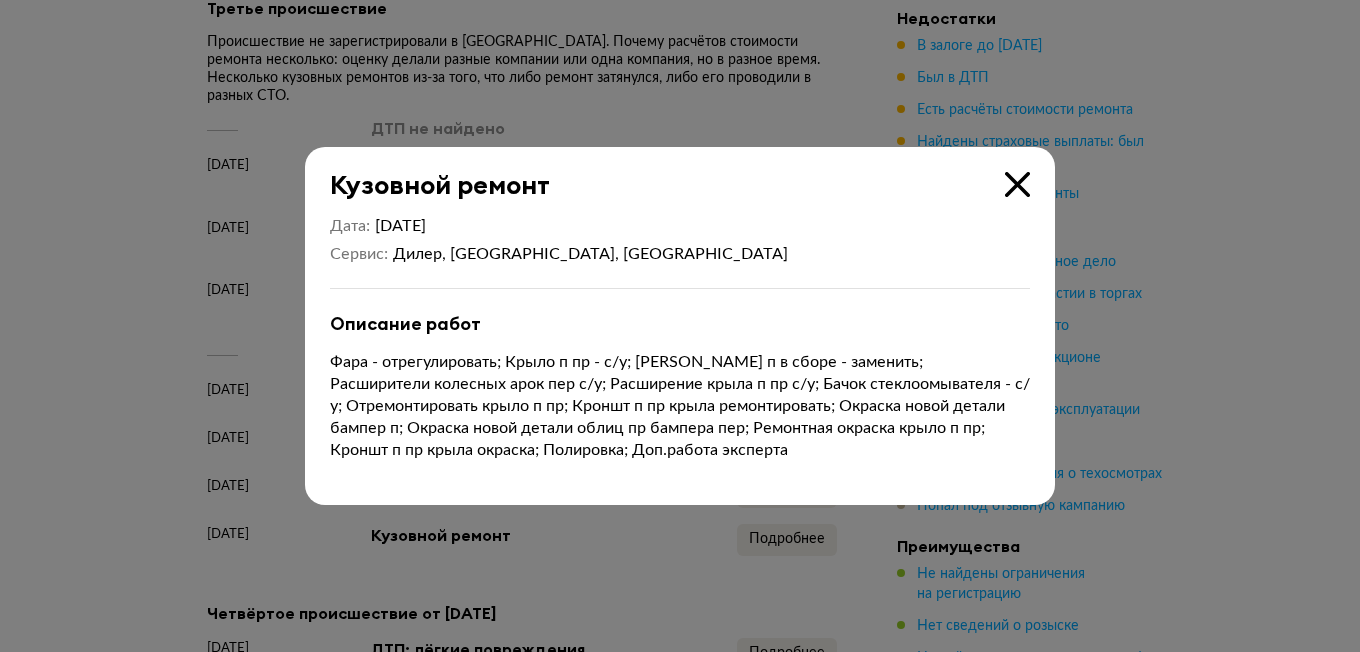 click at bounding box center [1017, 184] 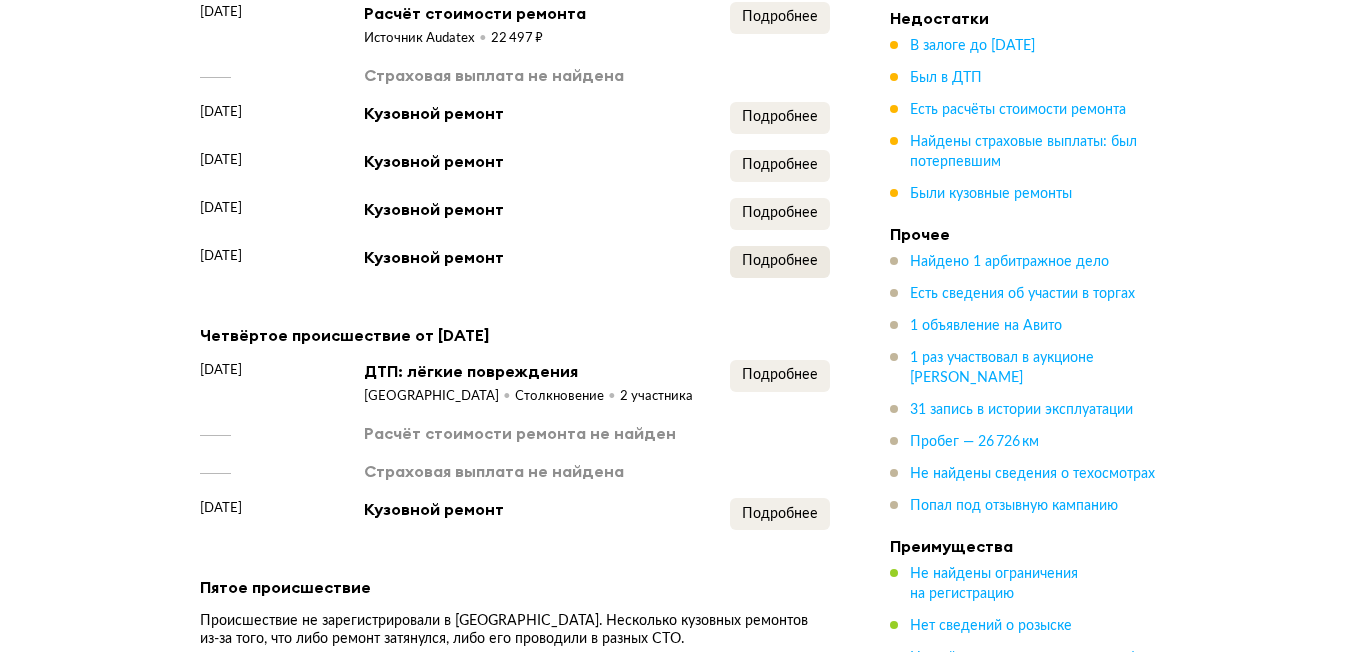 scroll, scrollTop: 4000, scrollLeft: 0, axis: vertical 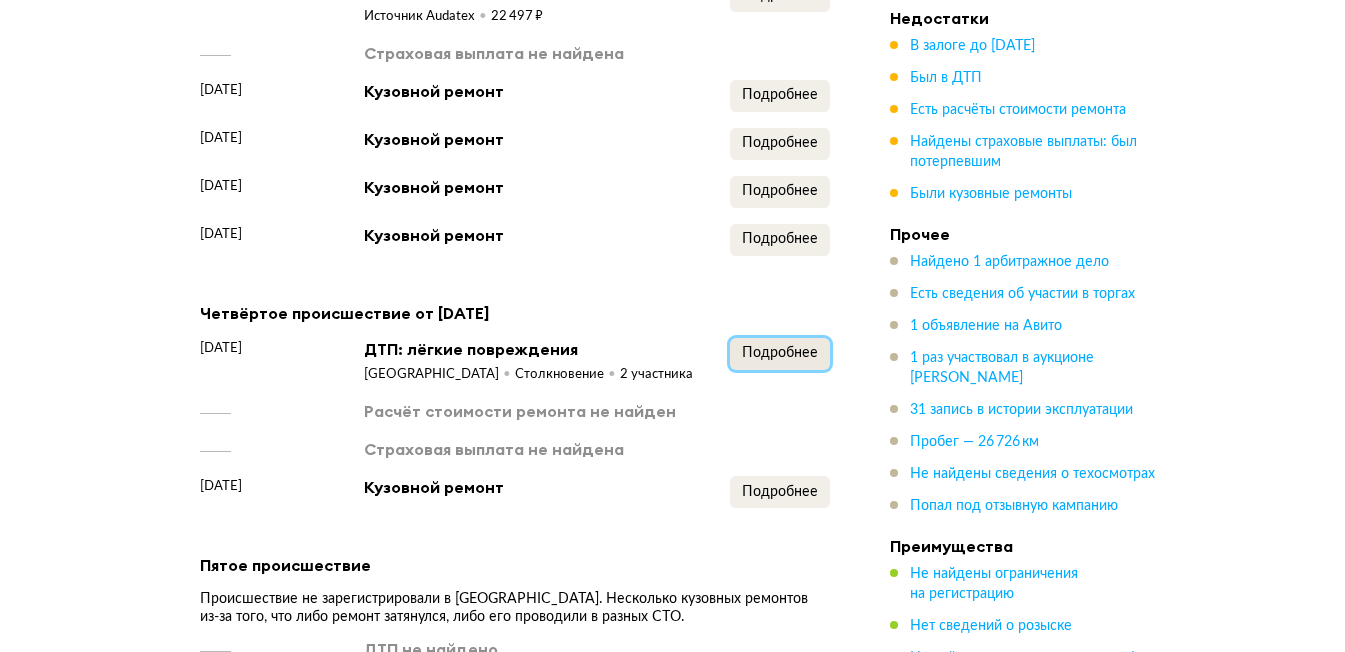 click on "Подробнее" at bounding box center [780, 353] 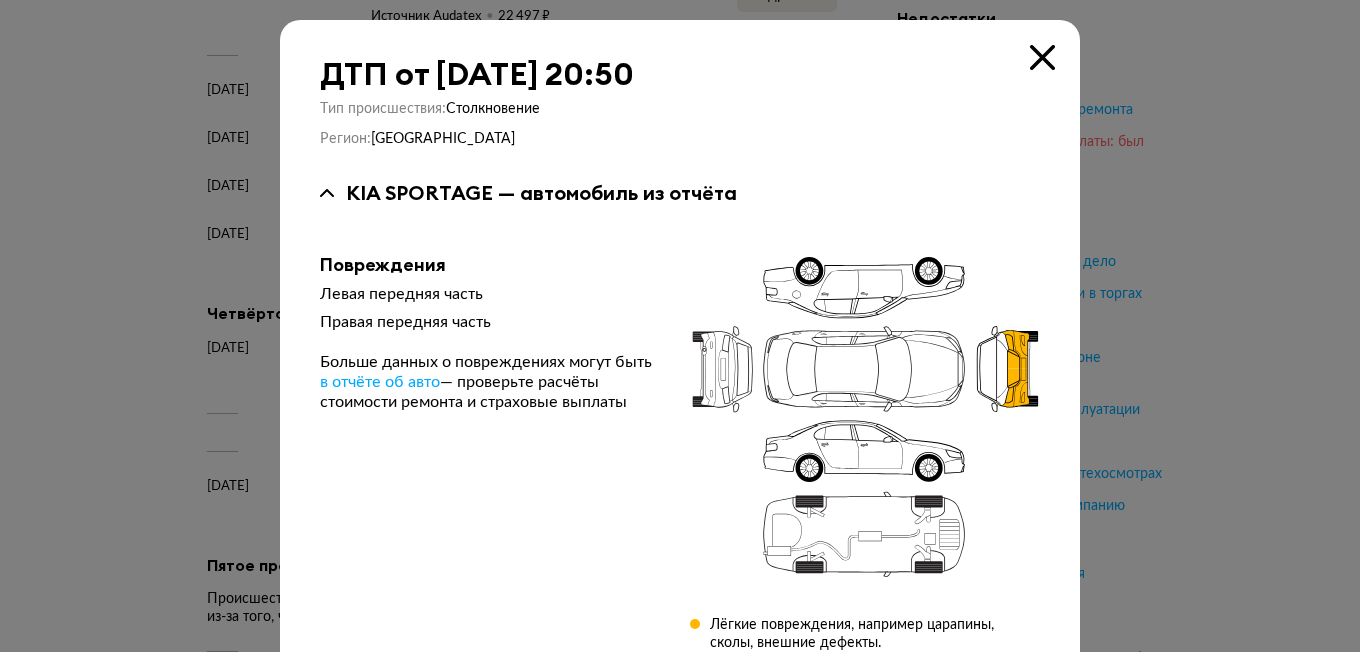 drag, startPoint x: 1042, startPoint y: 66, endPoint x: 940, endPoint y: 144, distance: 128.40561 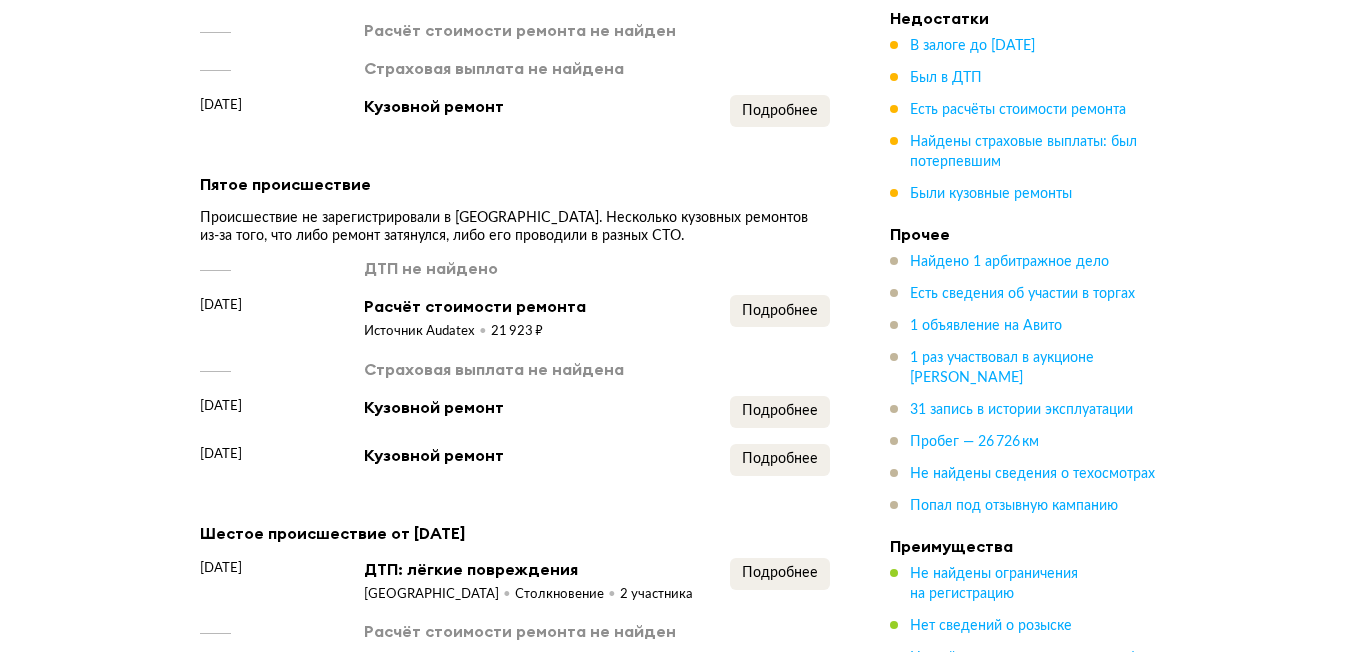 scroll, scrollTop: 4400, scrollLeft: 0, axis: vertical 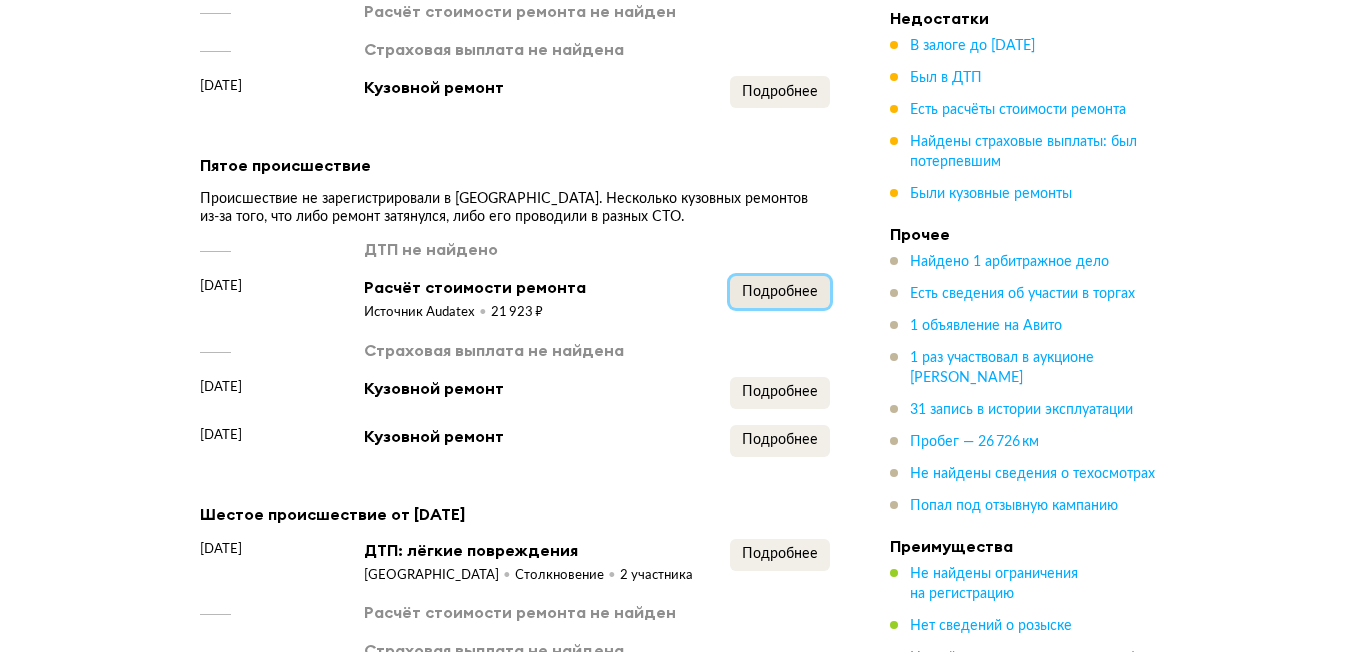 click on "Подробнее" at bounding box center [780, 292] 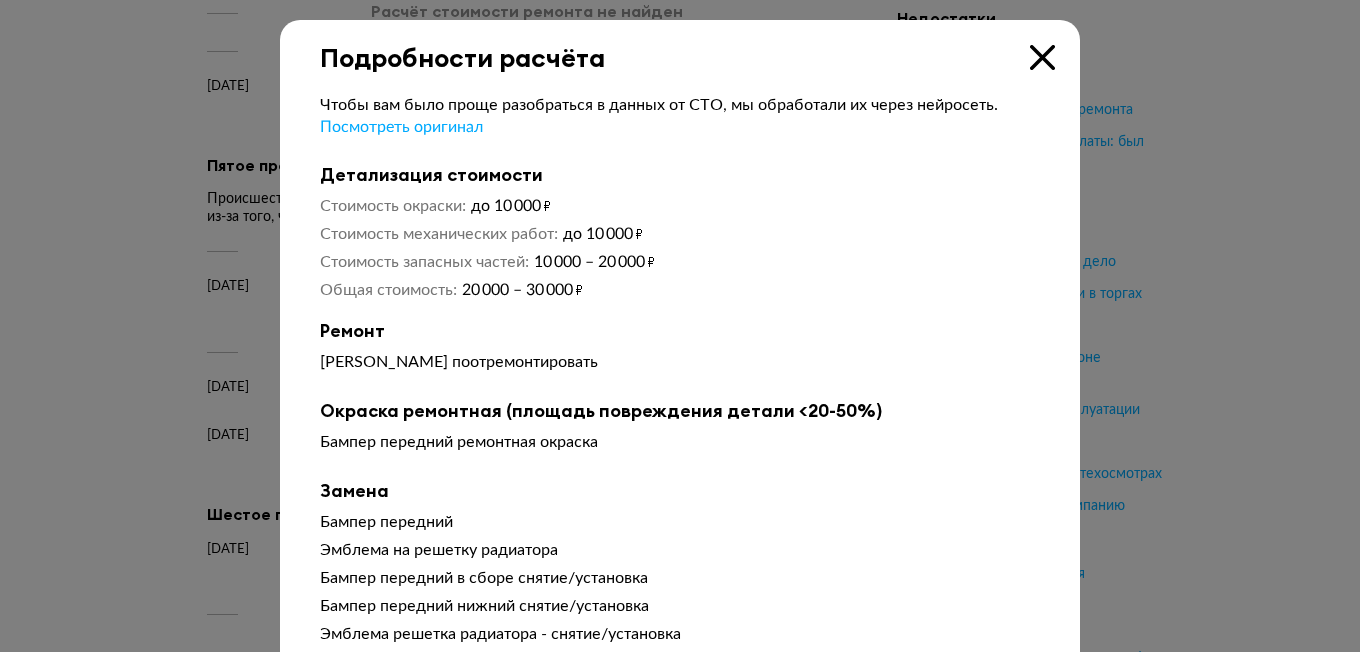 click at bounding box center [1042, 57] 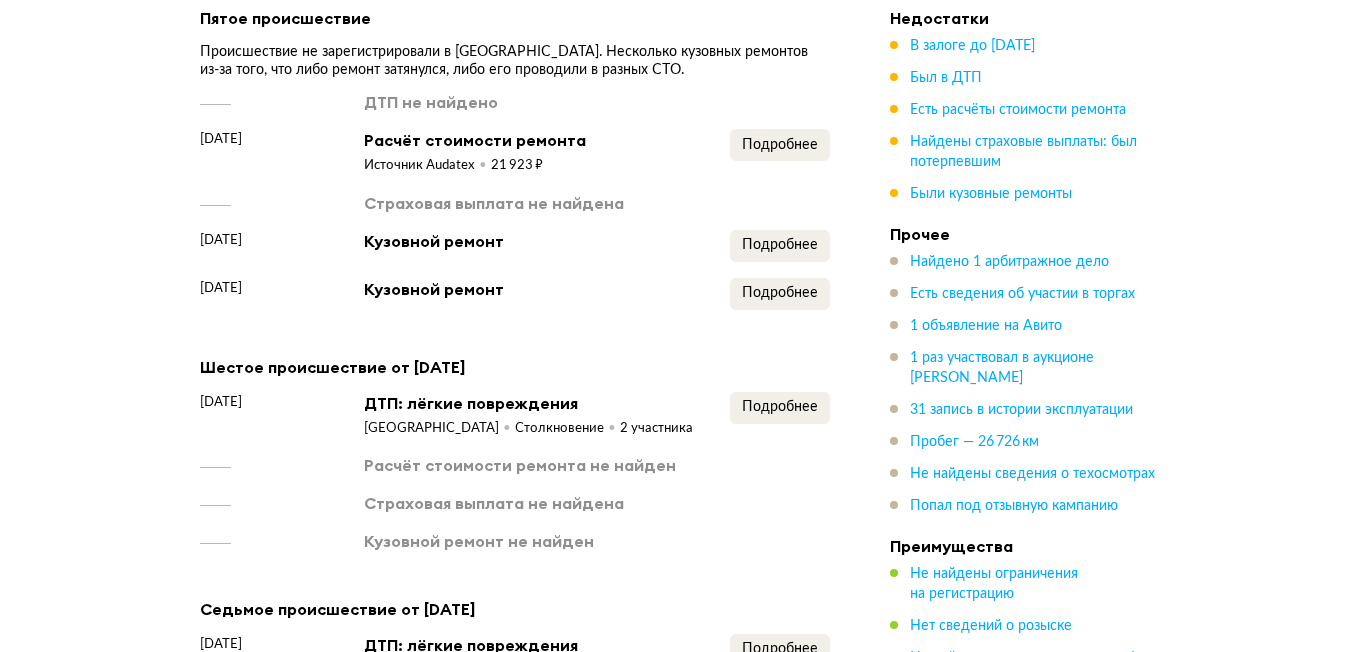 scroll, scrollTop: 4600, scrollLeft: 0, axis: vertical 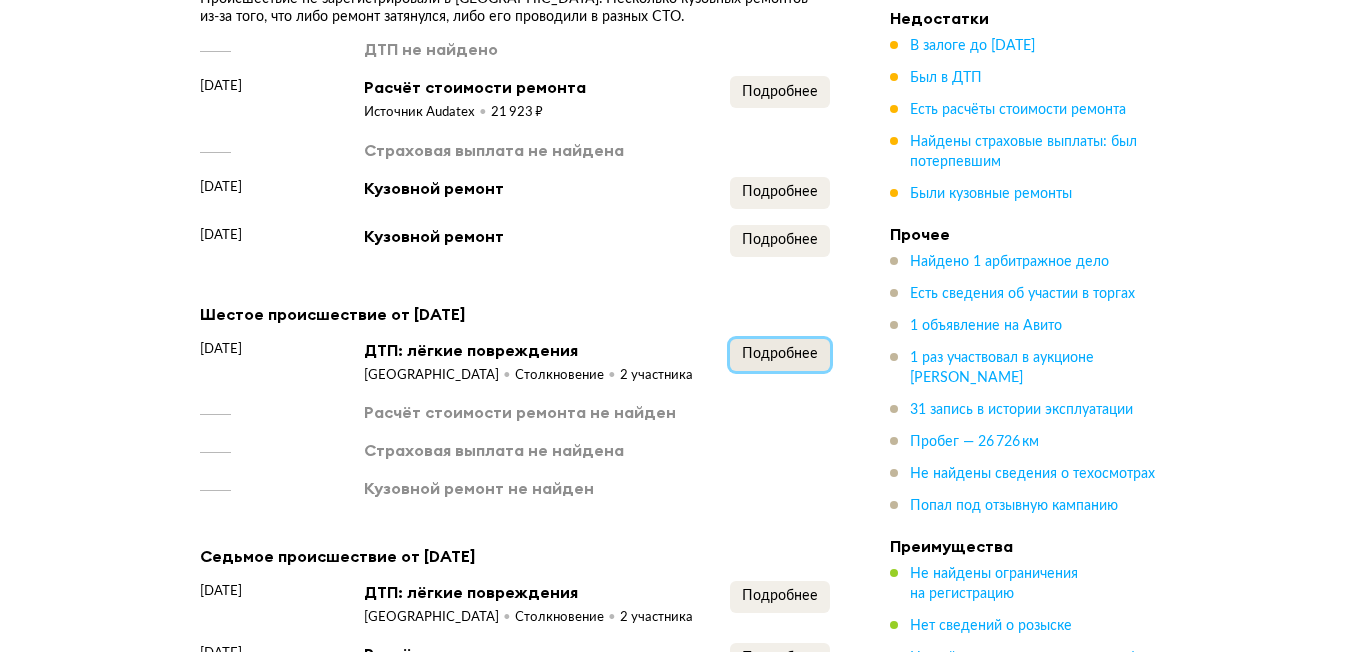 click on "Подробнее" at bounding box center [780, 354] 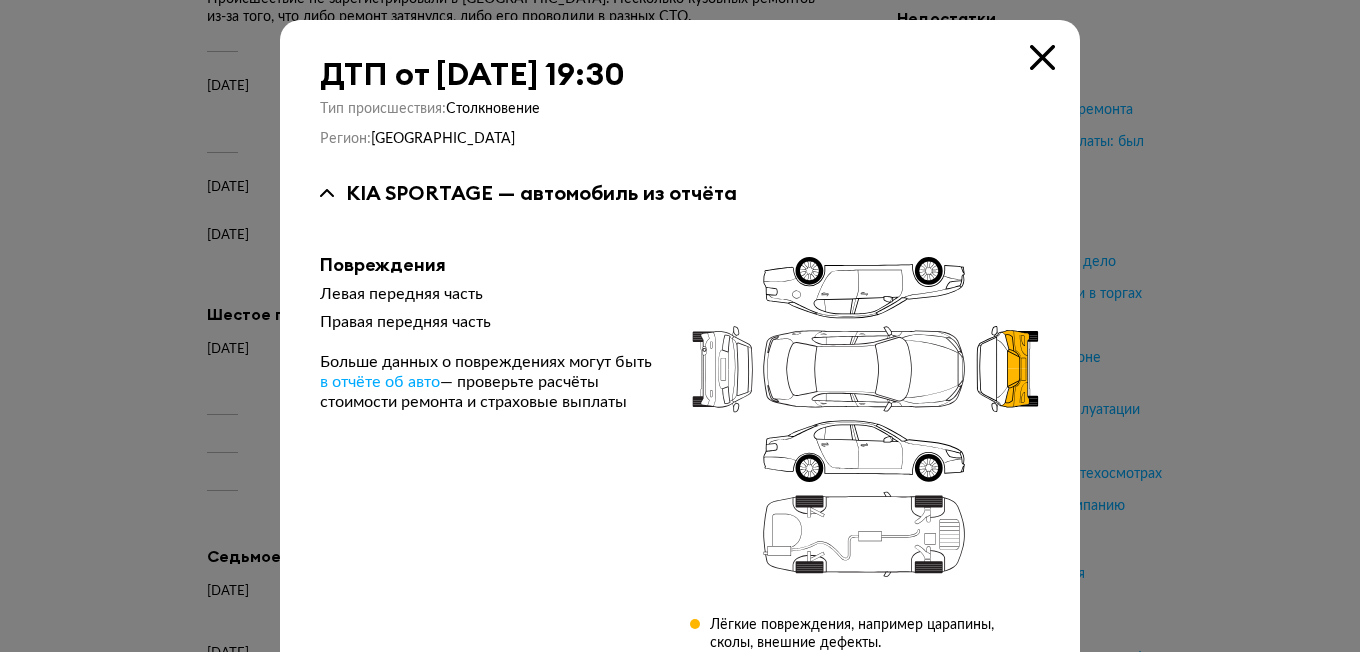 click at bounding box center (1042, 57) 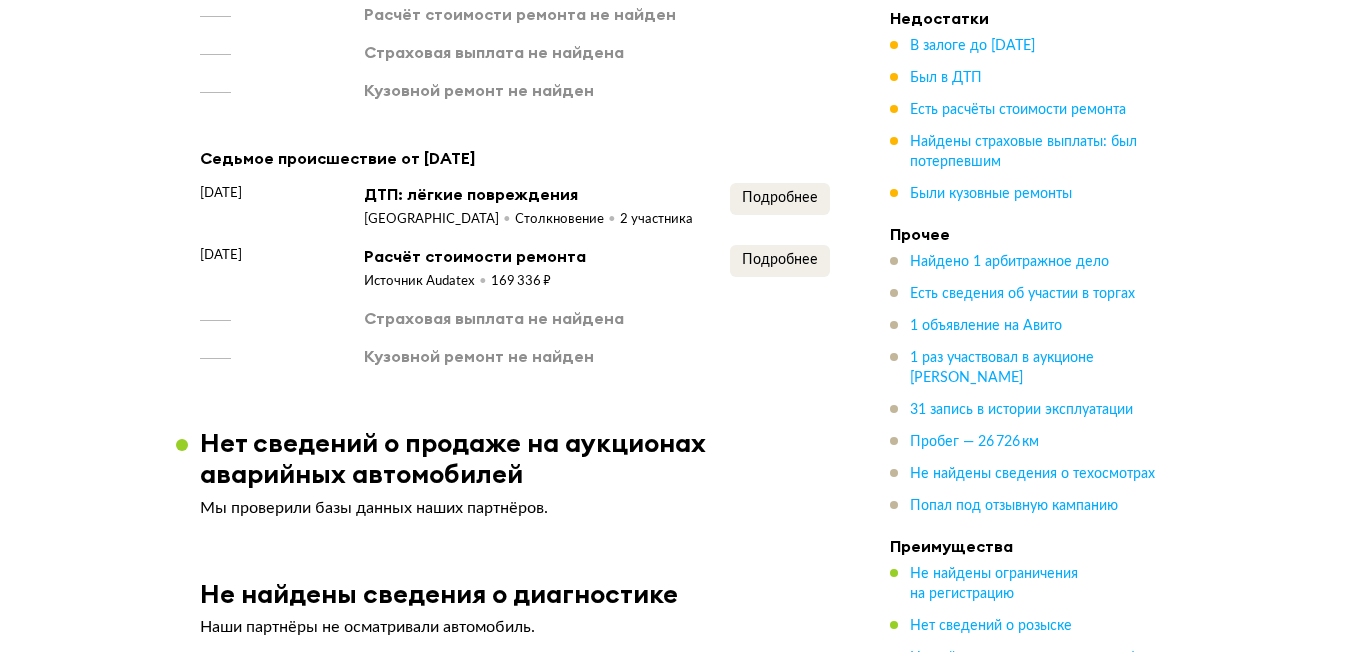 scroll, scrollTop: 5000, scrollLeft: 0, axis: vertical 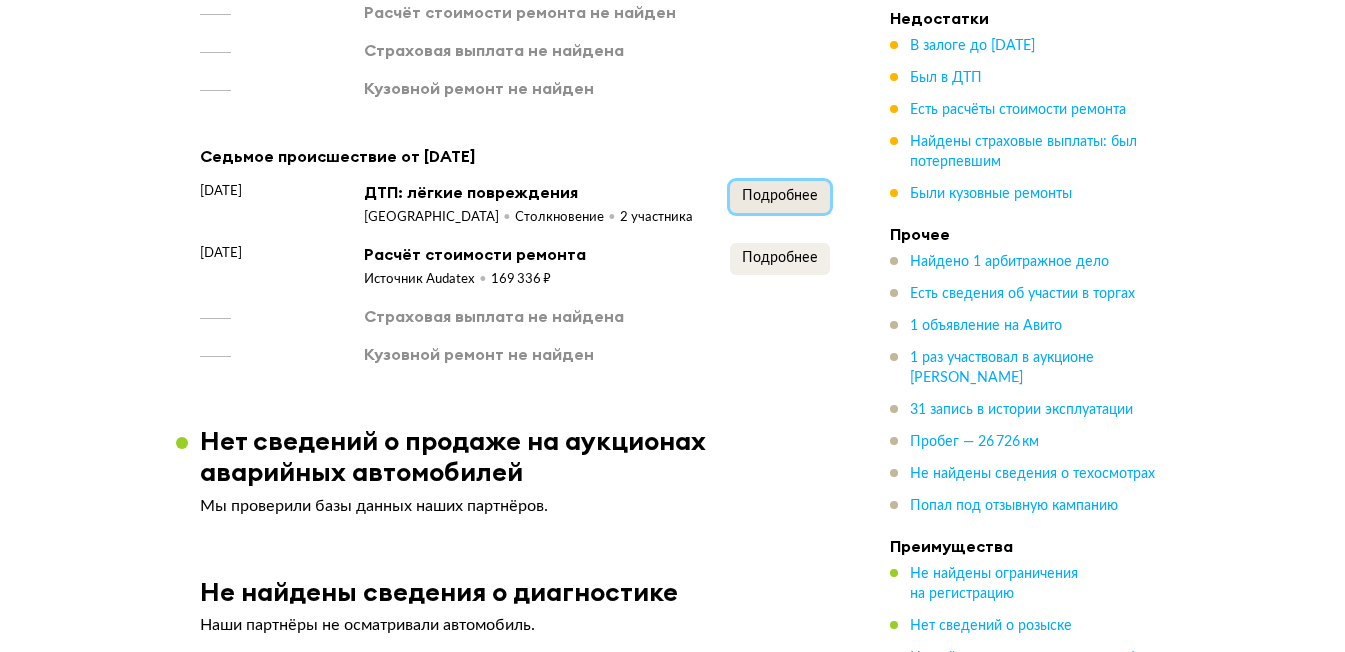 click on "Подробнее" at bounding box center [780, 196] 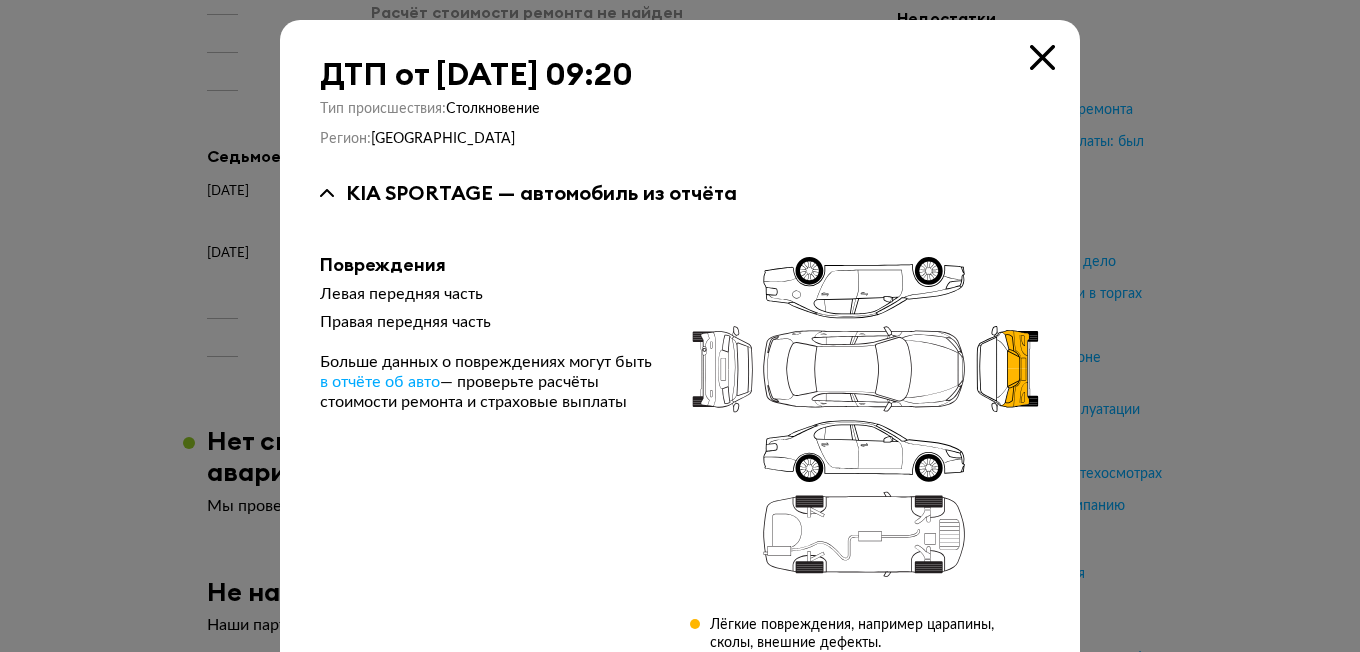 click at bounding box center [1042, 57] 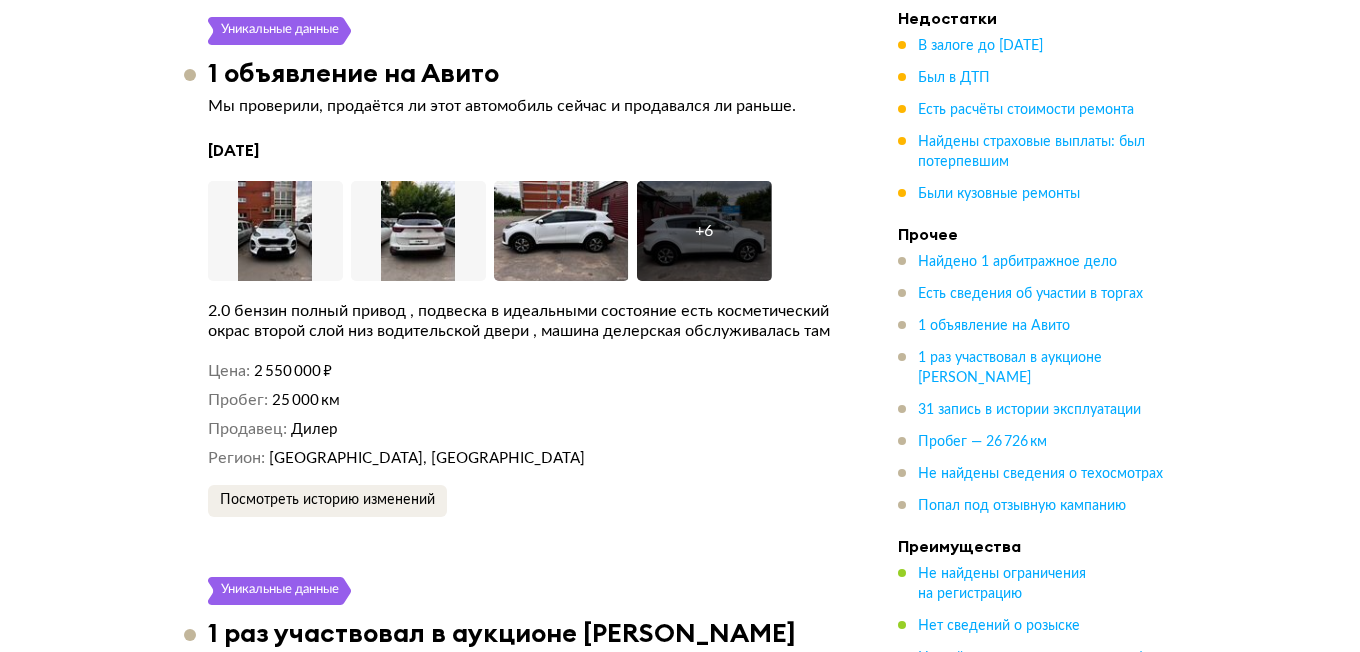 scroll, scrollTop: 6500, scrollLeft: 0, axis: vertical 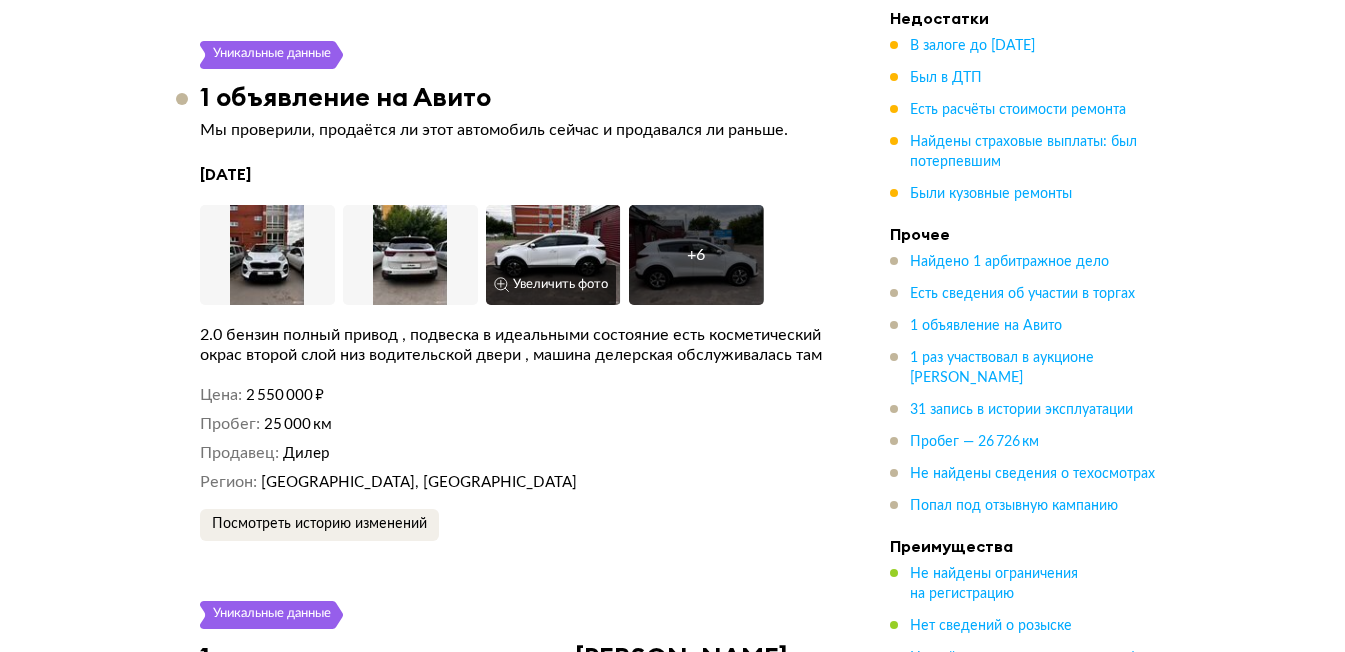 click at bounding box center (553, 255) 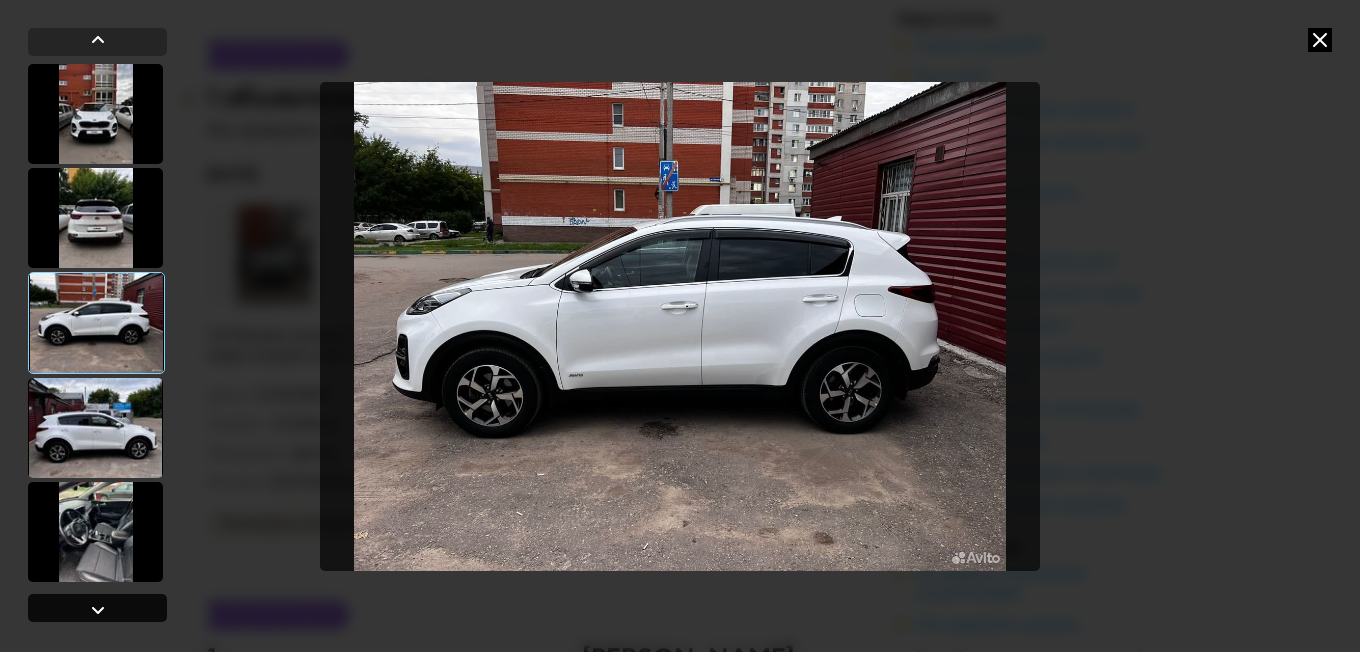 click at bounding box center (98, 610) 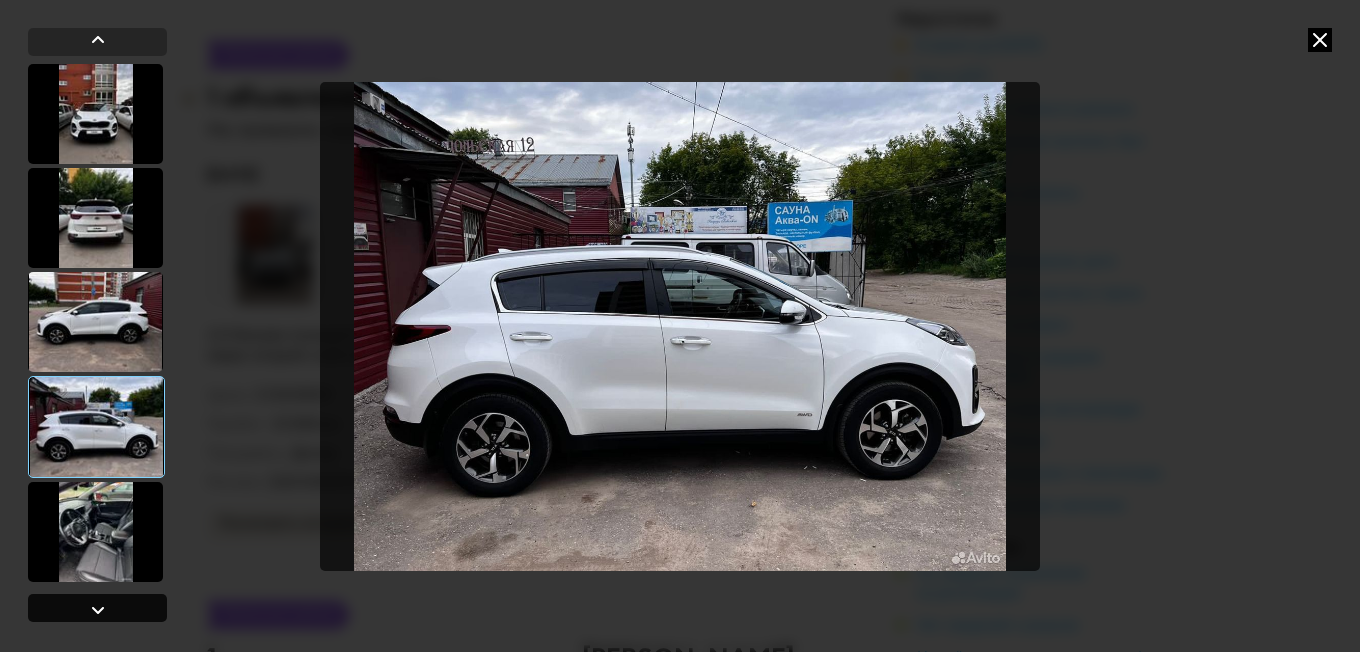 click at bounding box center (98, 610) 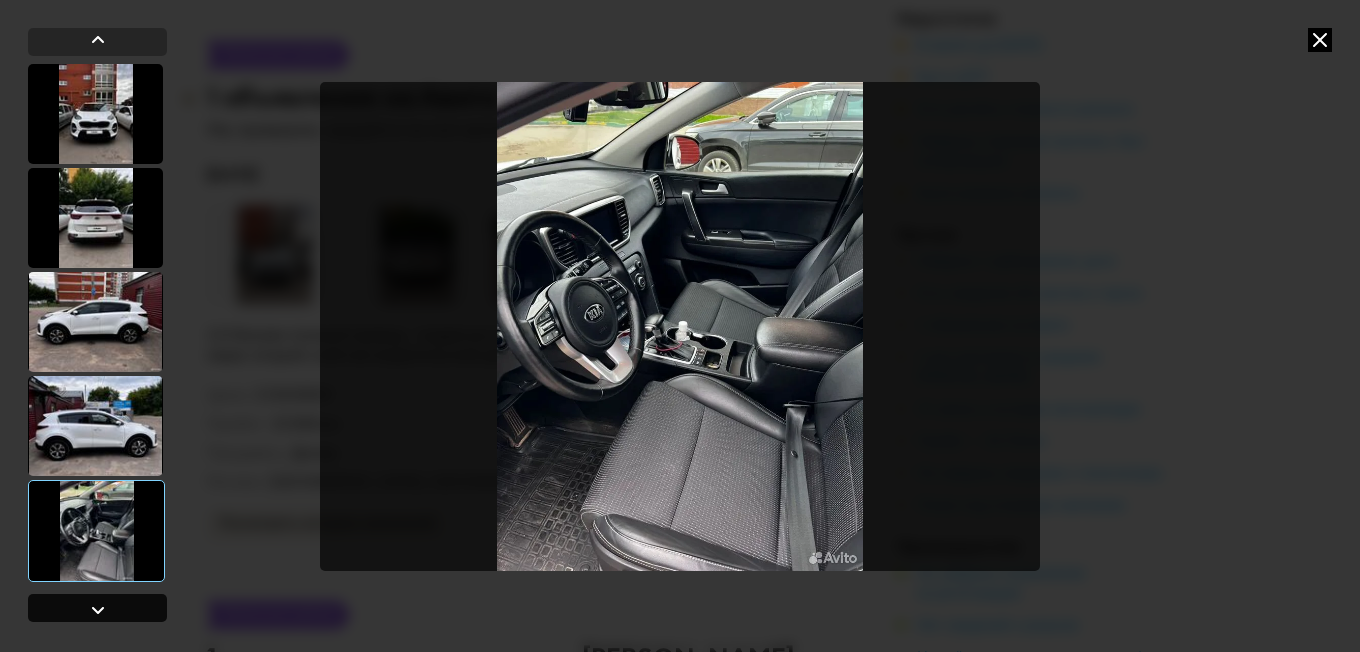 click at bounding box center (98, 610) 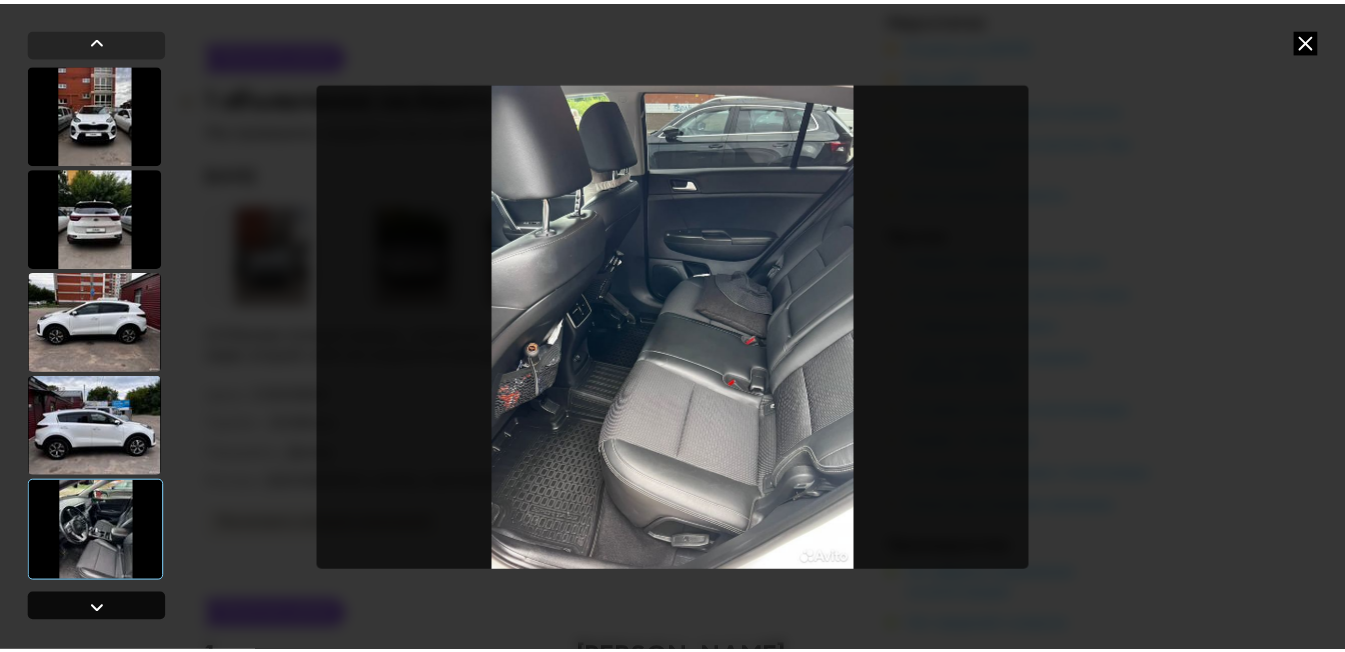 scroll, scrollTop: 416, scrollLeft: 0, axis: vertical 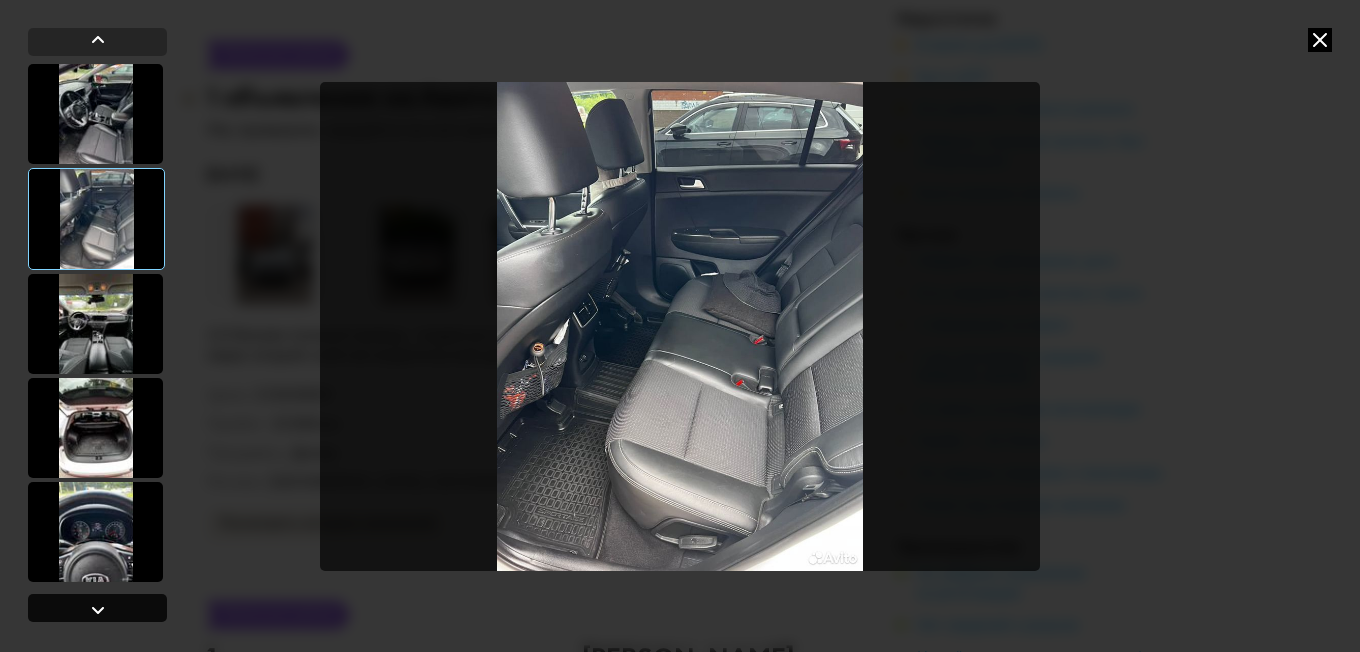 click at bounding box center [98, 610] 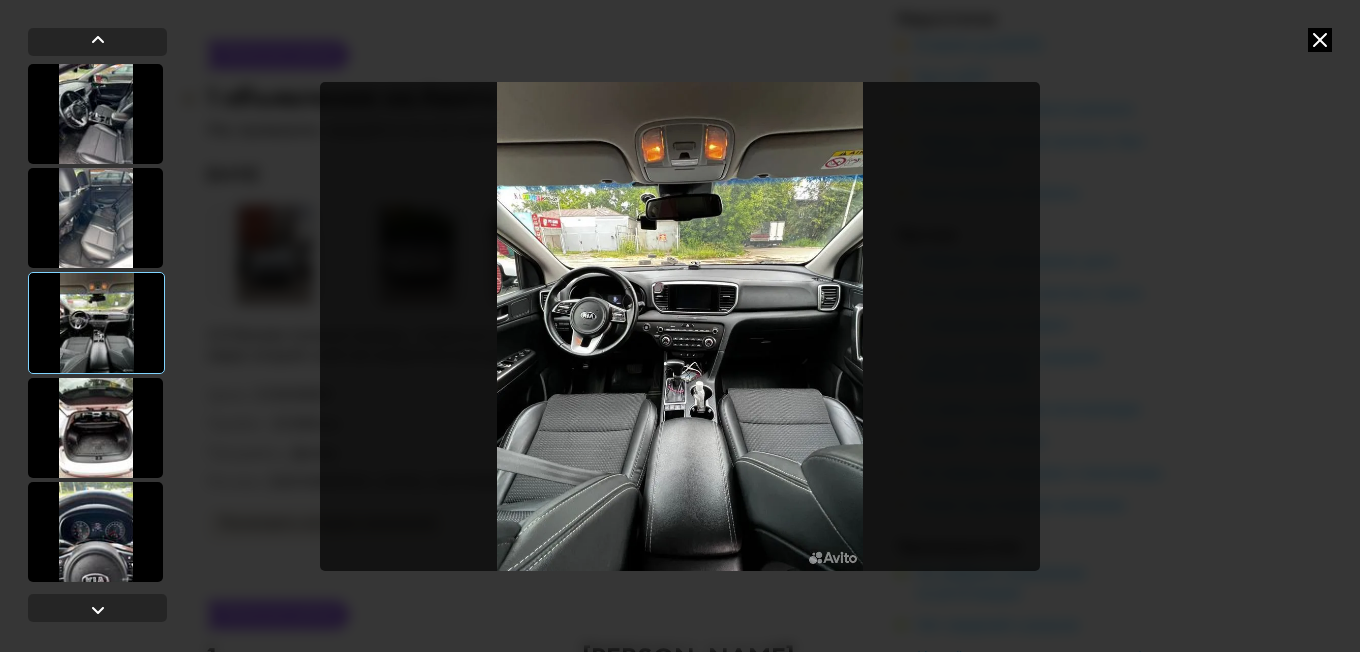 click at bounding box center [95, 428] 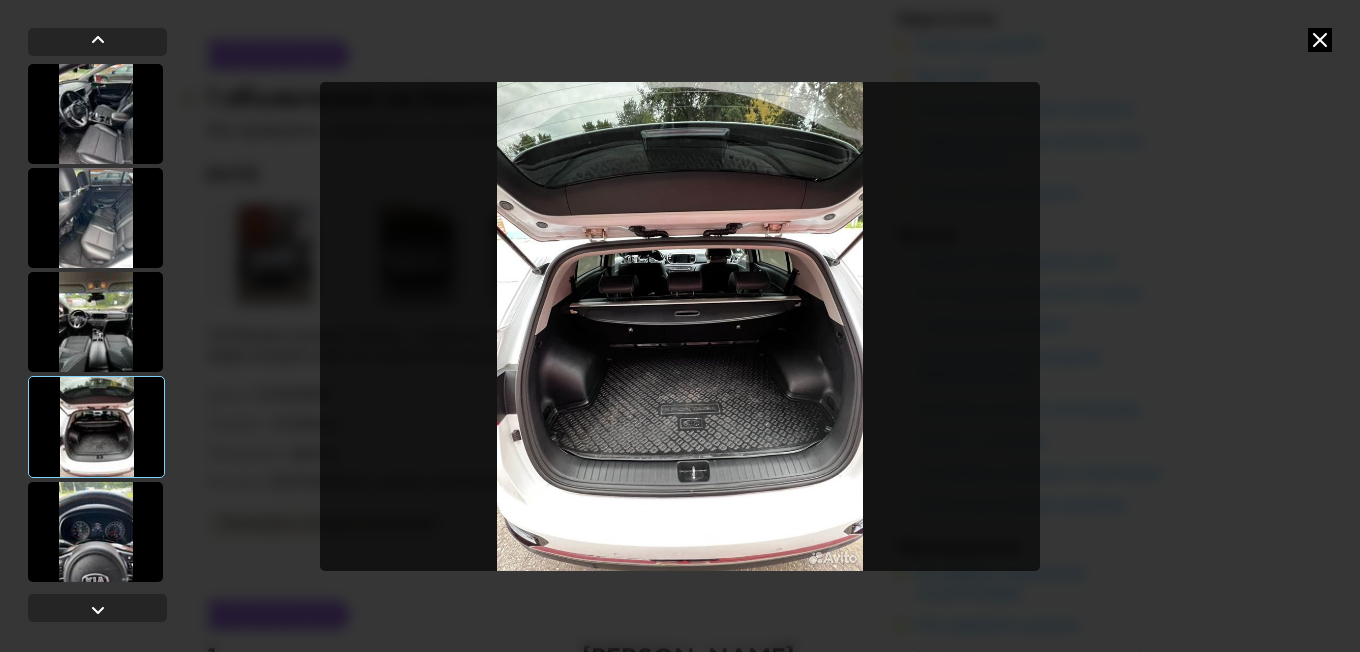 click at bounding box center [680, 326] 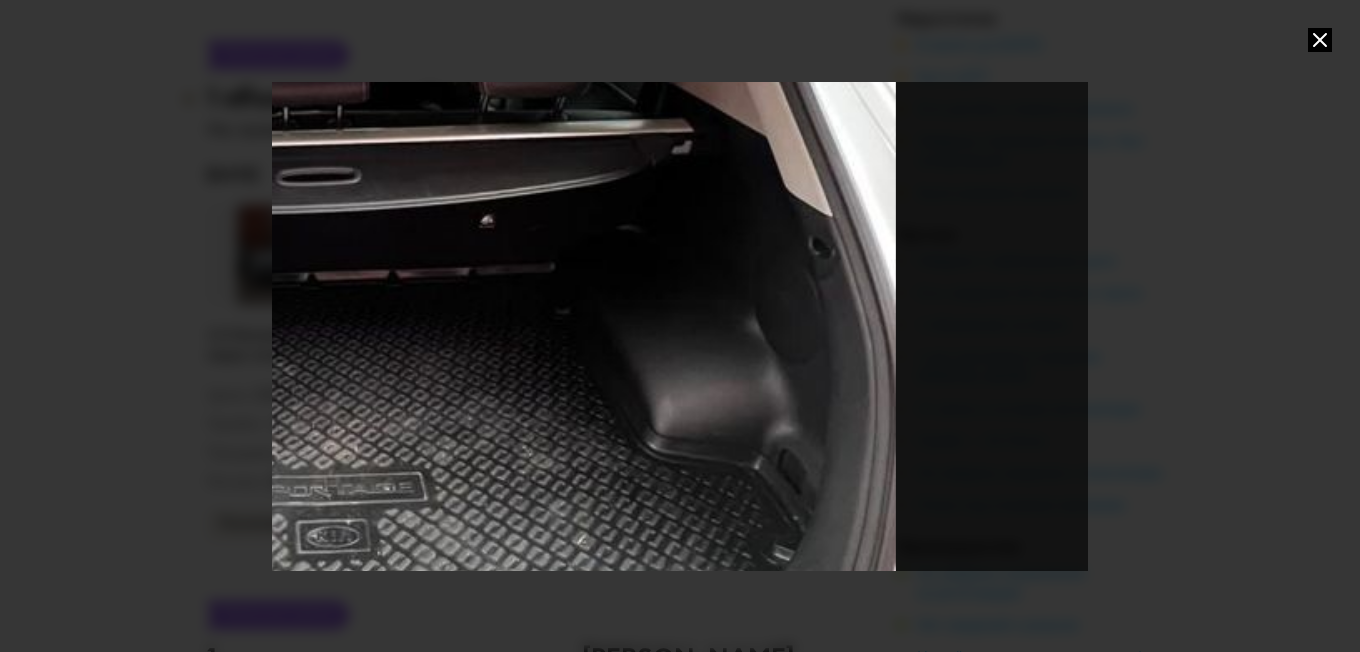 drag, startPoint x: 930, startPoint y: 378, endPoint x: 627, endPoint y: 647, distance: 405.179 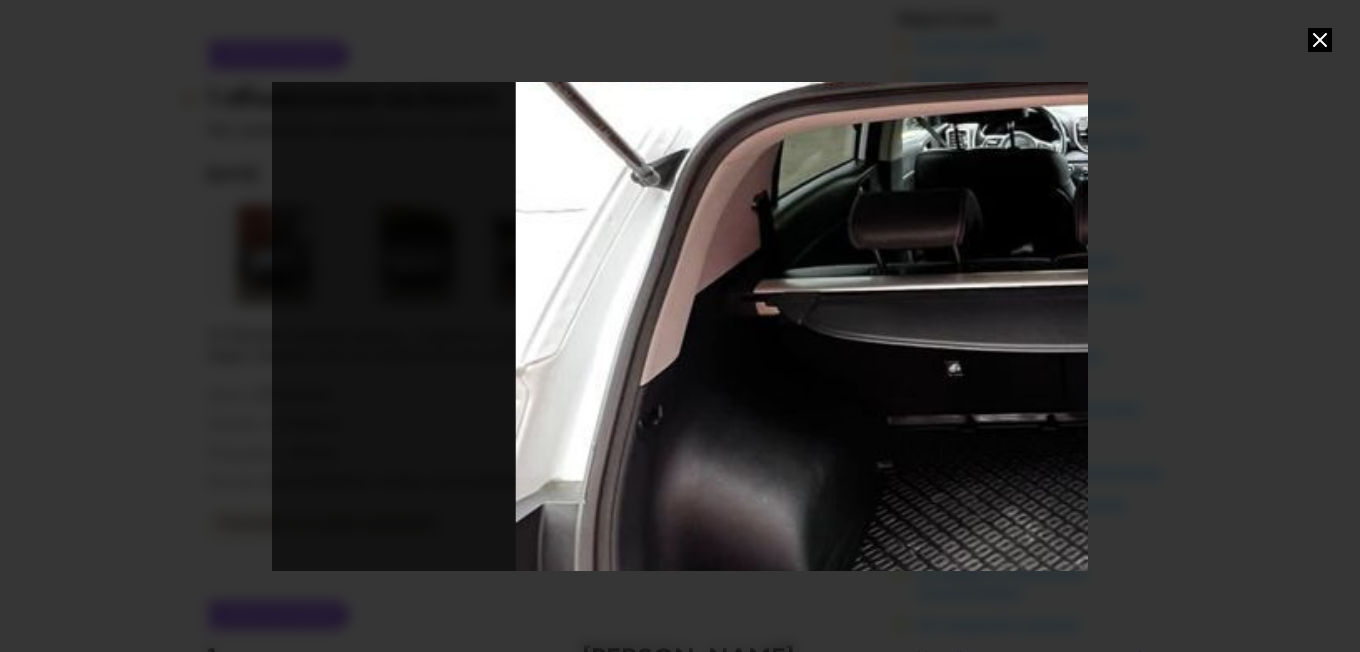 drag, startPoint x: 413, startPoint y: 421, endPoint x: 1233, endPoint y: 559, distance: 831.5311 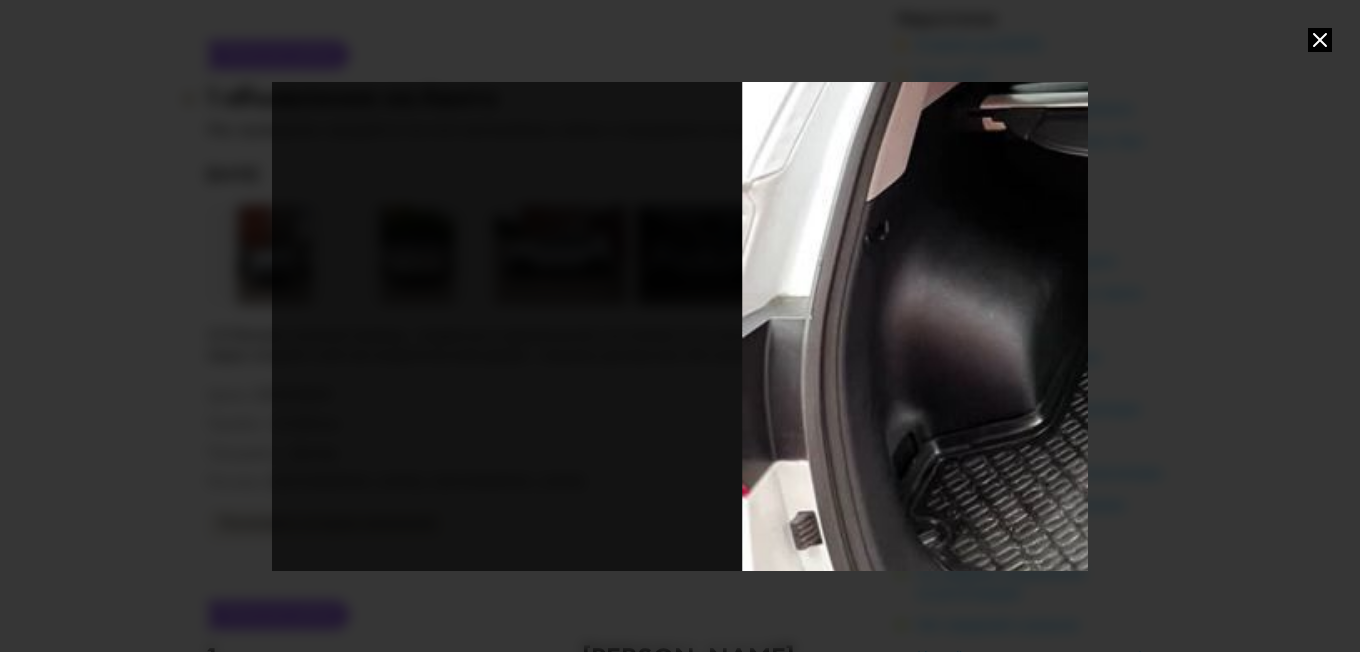 drag, startPoint x: 938, startPoint y: 468, endPoint x: 812, endPoint y: 233, distance: 266.6477 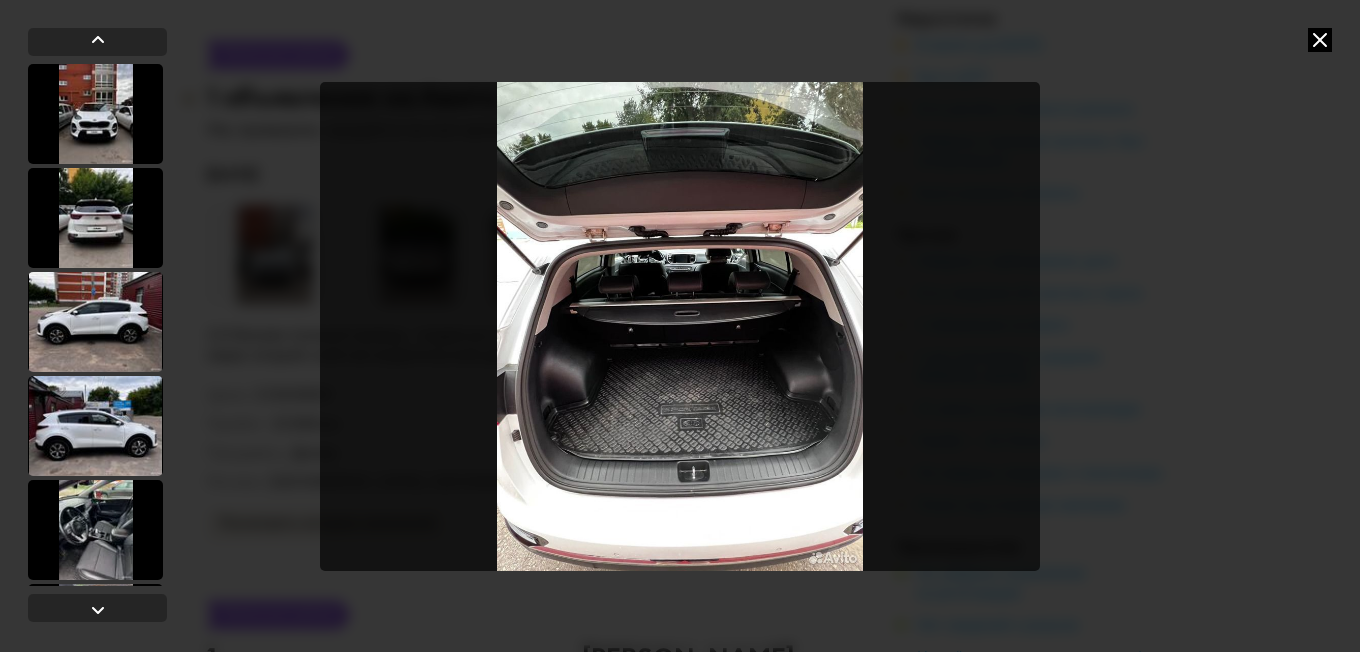 click at bounding box center [680, 326] 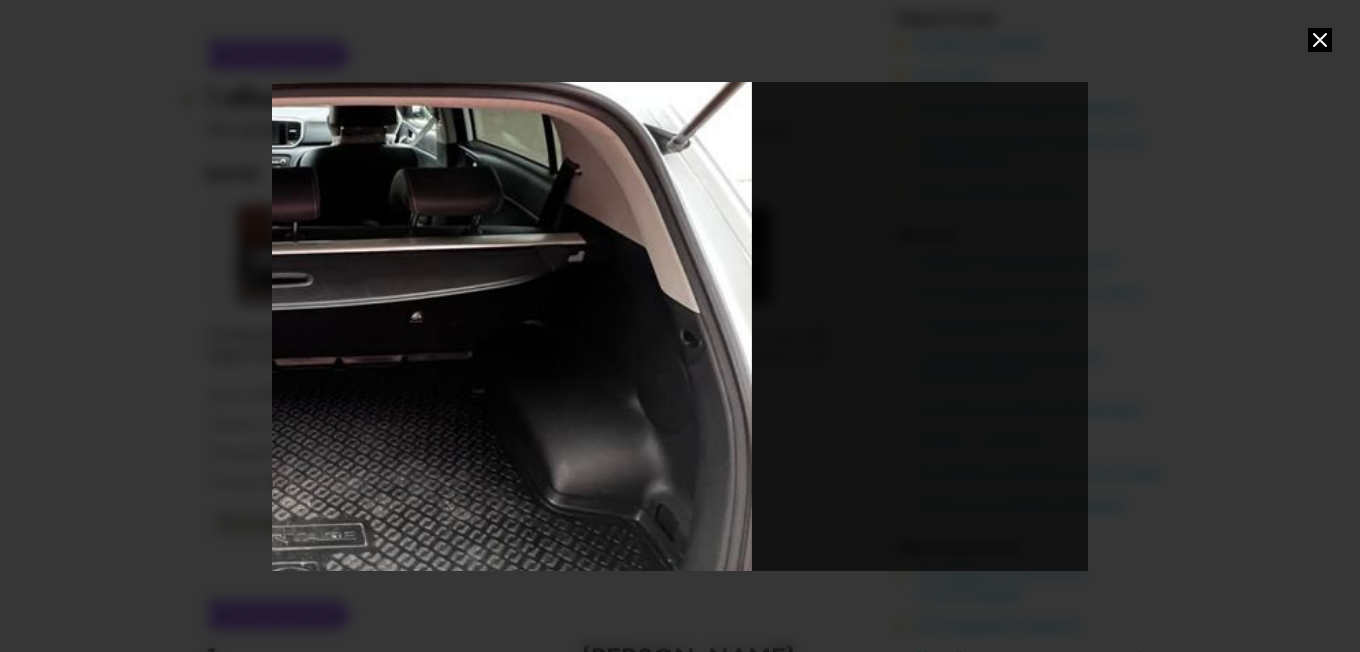 drag, startPoint x: 920, startPoint y: 378, endPoint x: 396, endPoint y: 401, distance: 524.5045 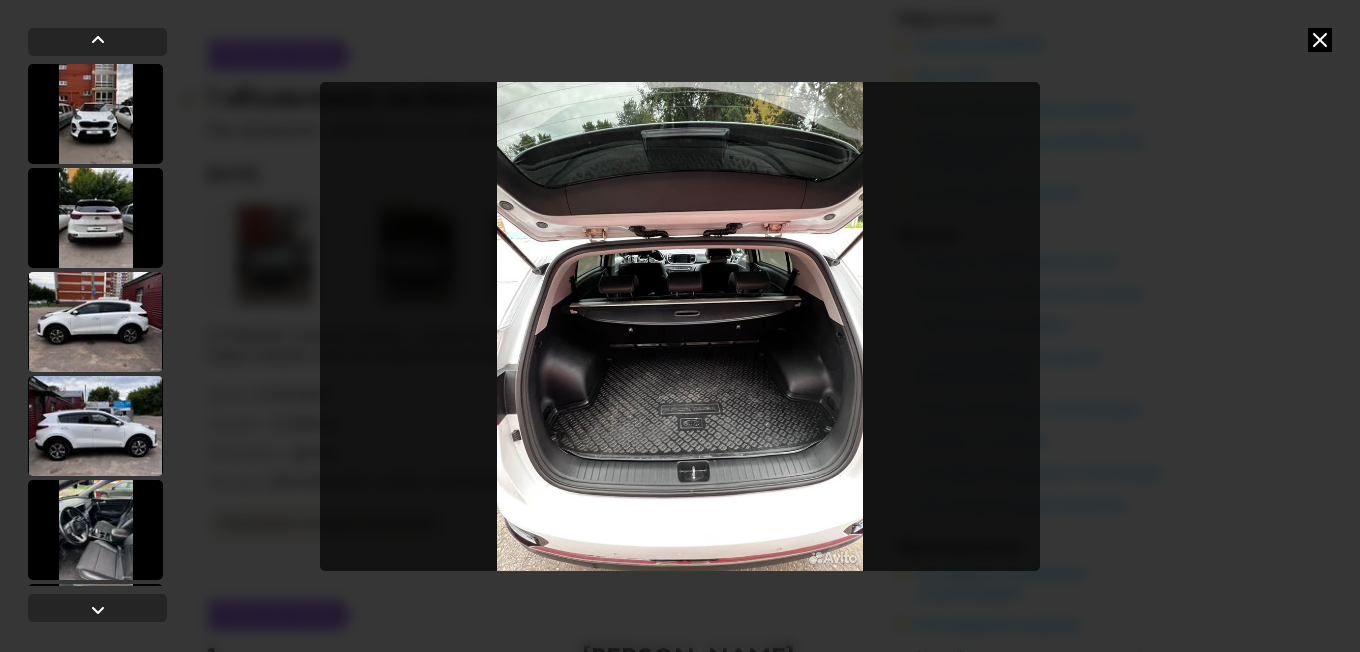 click at bounding box center (95, 426) 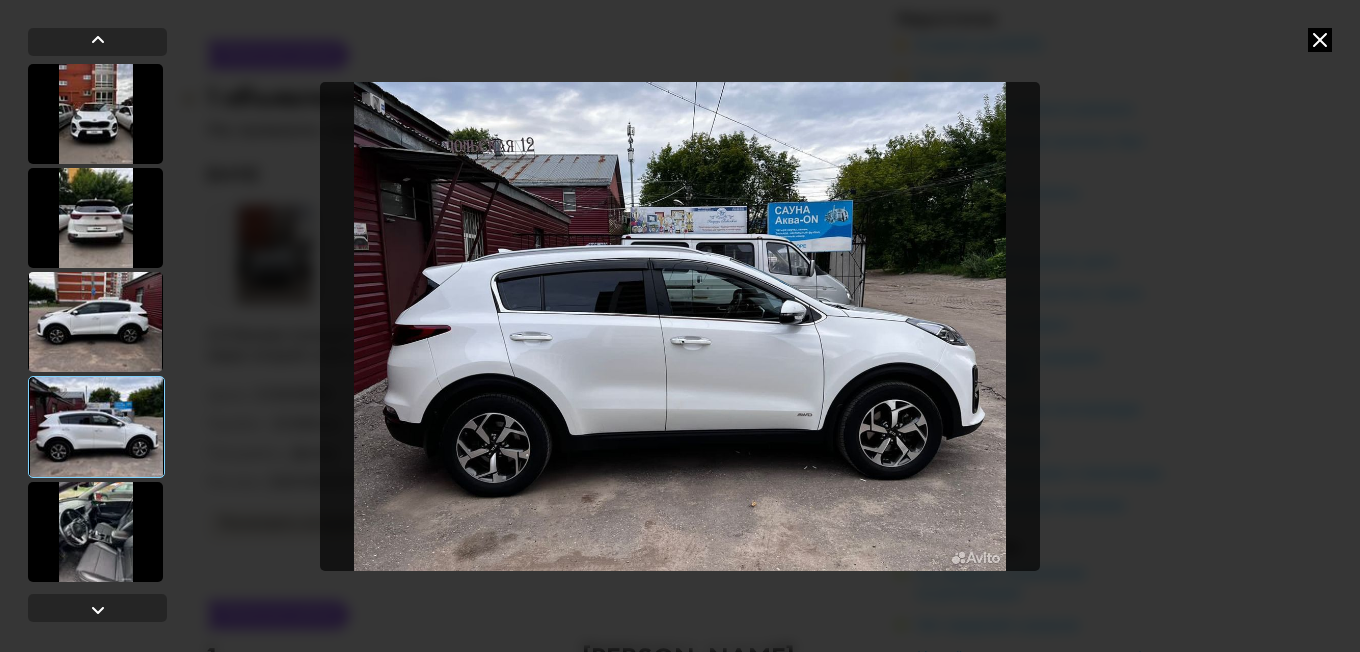 click at bounding box center (1320, 40) 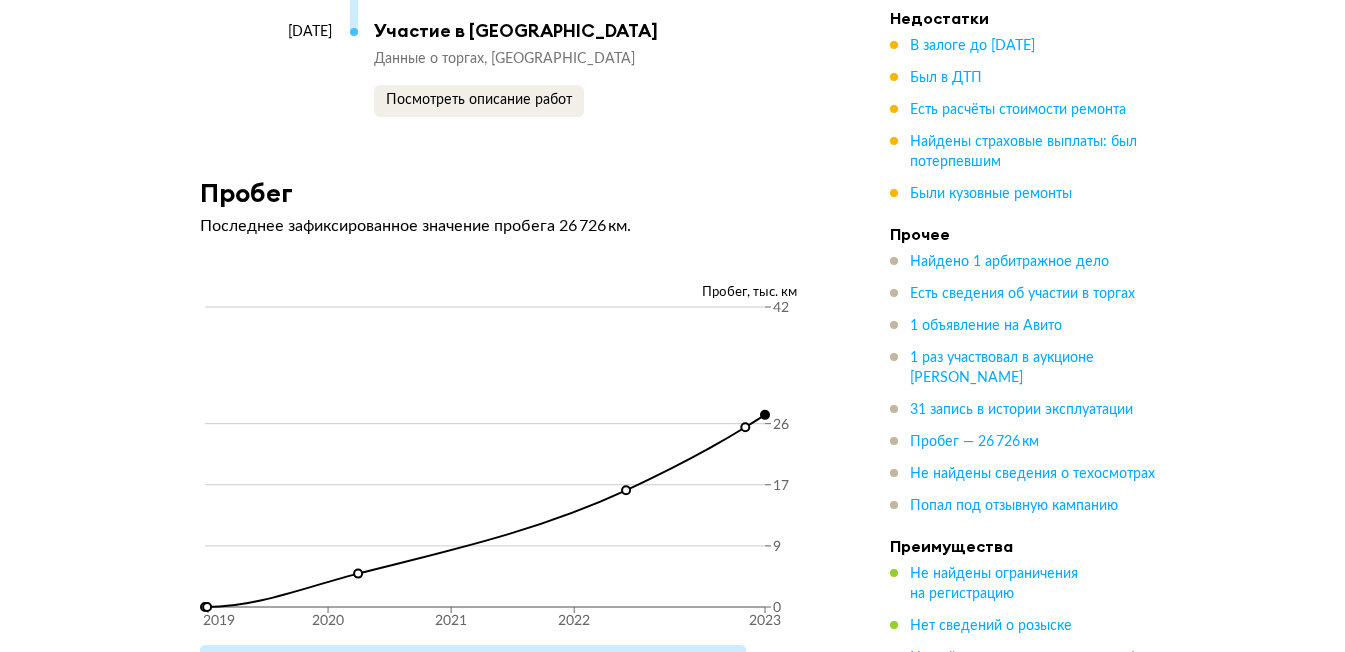 scroll, scrollTop: 11200, scrollLeft: 0, axis: vertical 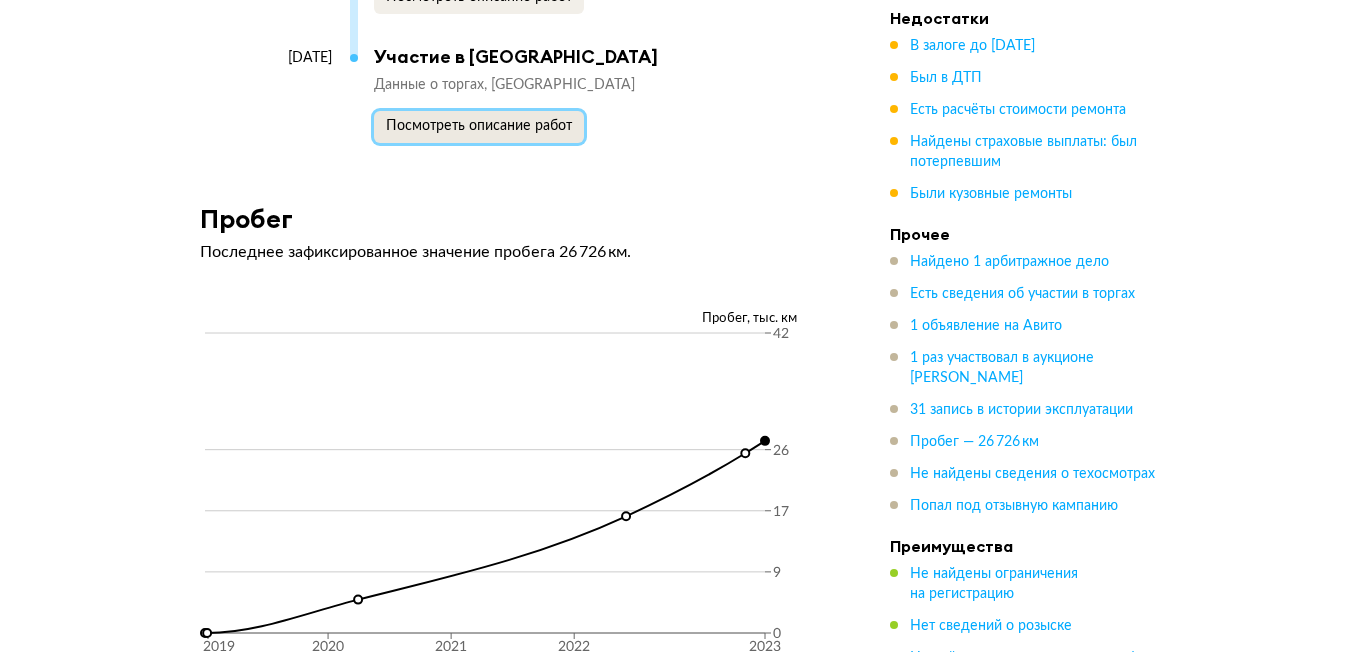 click on "Посмотреть описание работ" at bounding box center [479, 126] 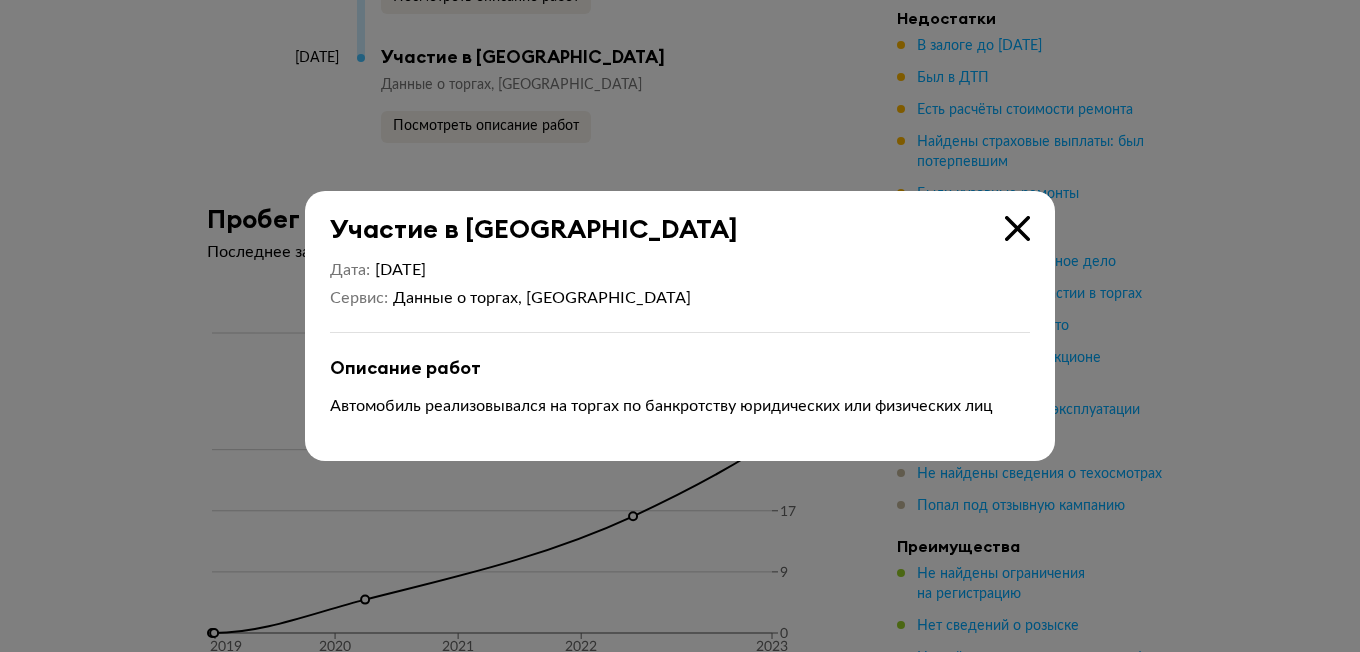 click at bounding box center [1017, 228] 